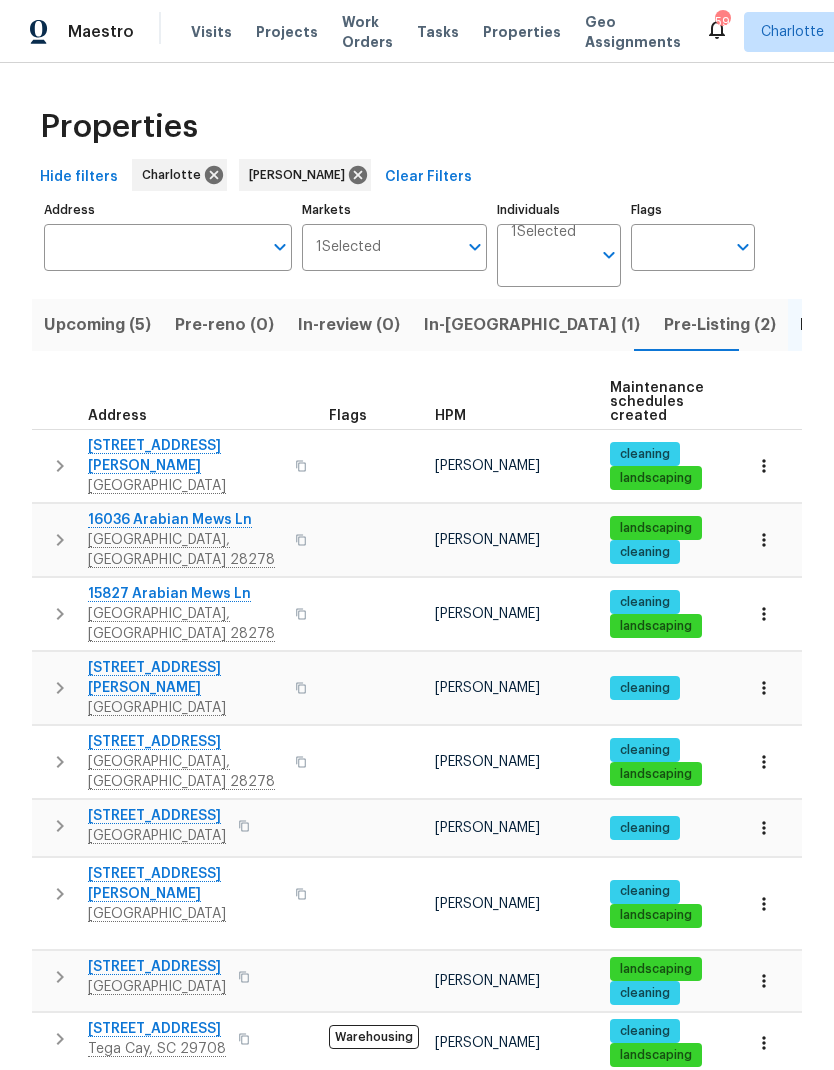 scroll, scrollTop: 0, scrollLeft: 0, axis: both 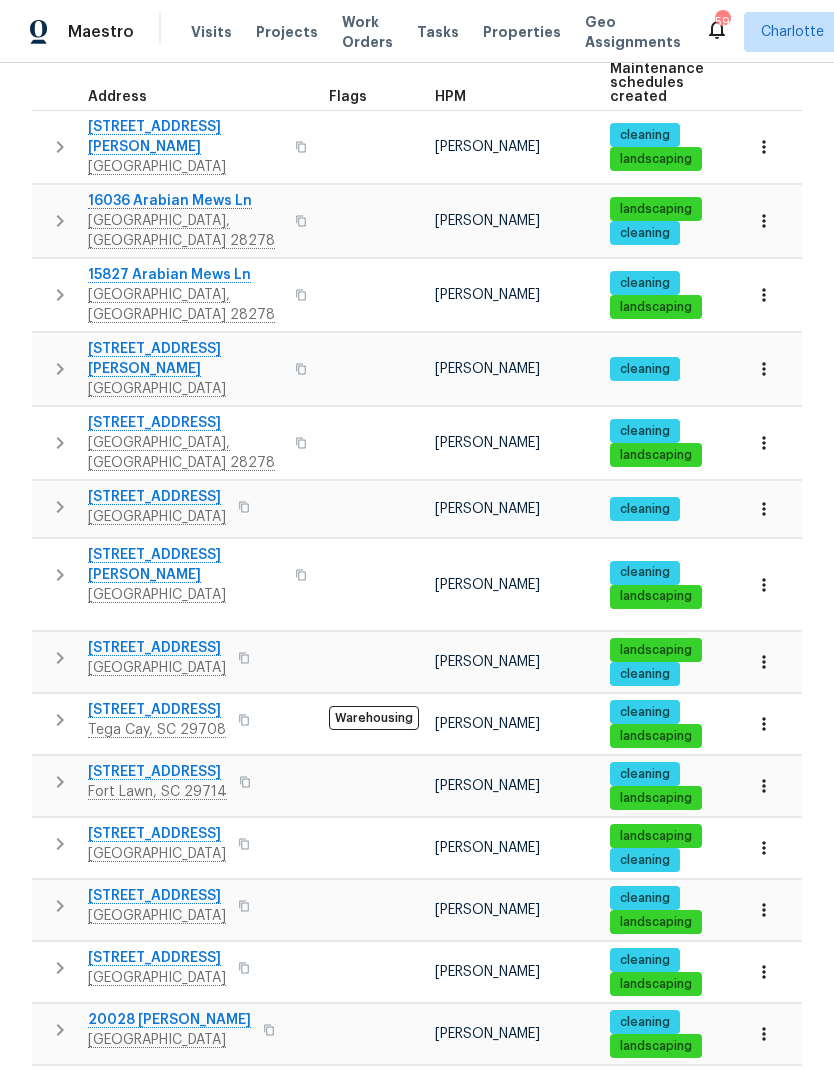 click on "26017 Misty Way Dr" at bounding box center (185, 359) 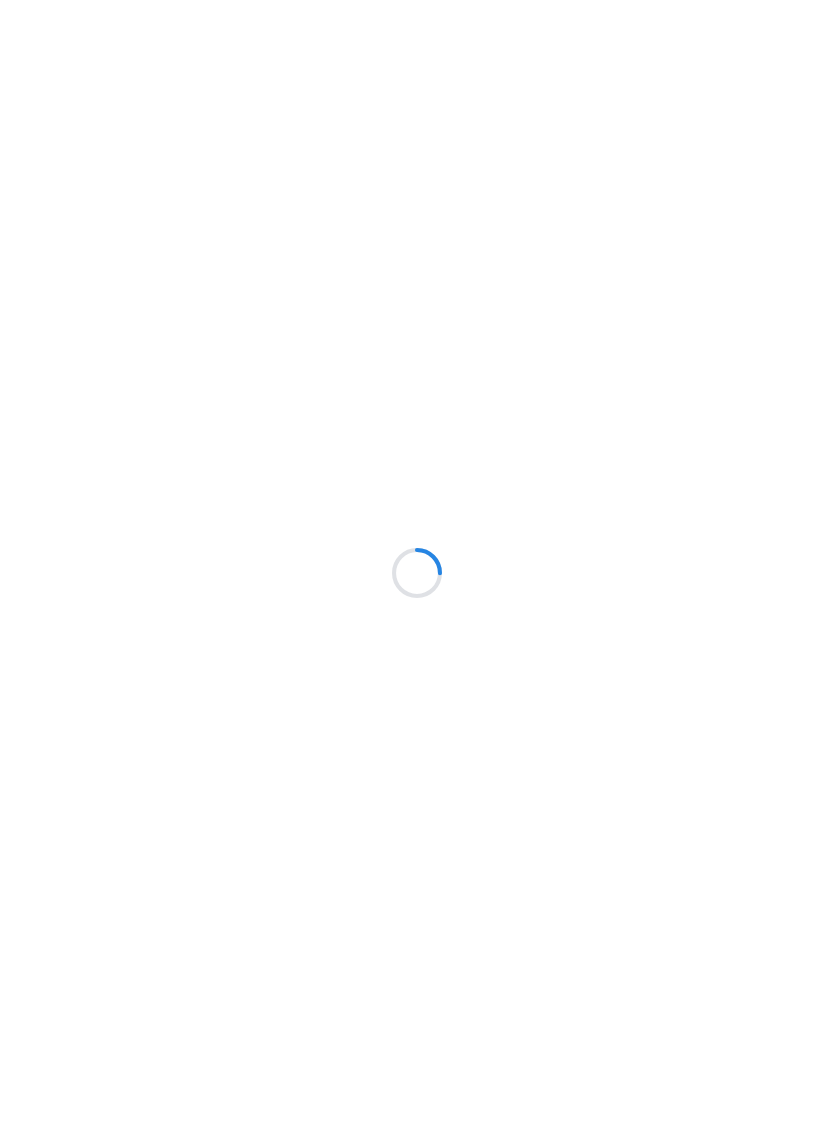 scroll, scrollTop: 0, scrollLeft: 0, axis: both 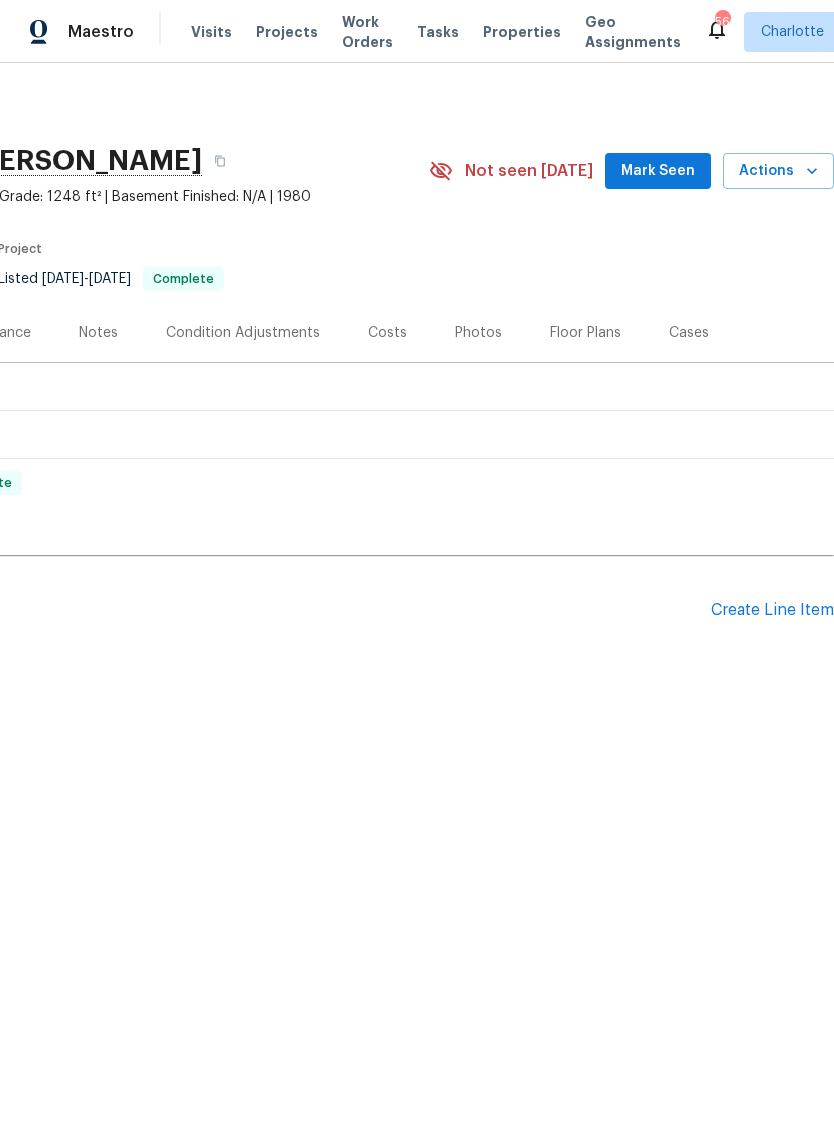 click on "Create Line Item" at bounding box center [772, 610] 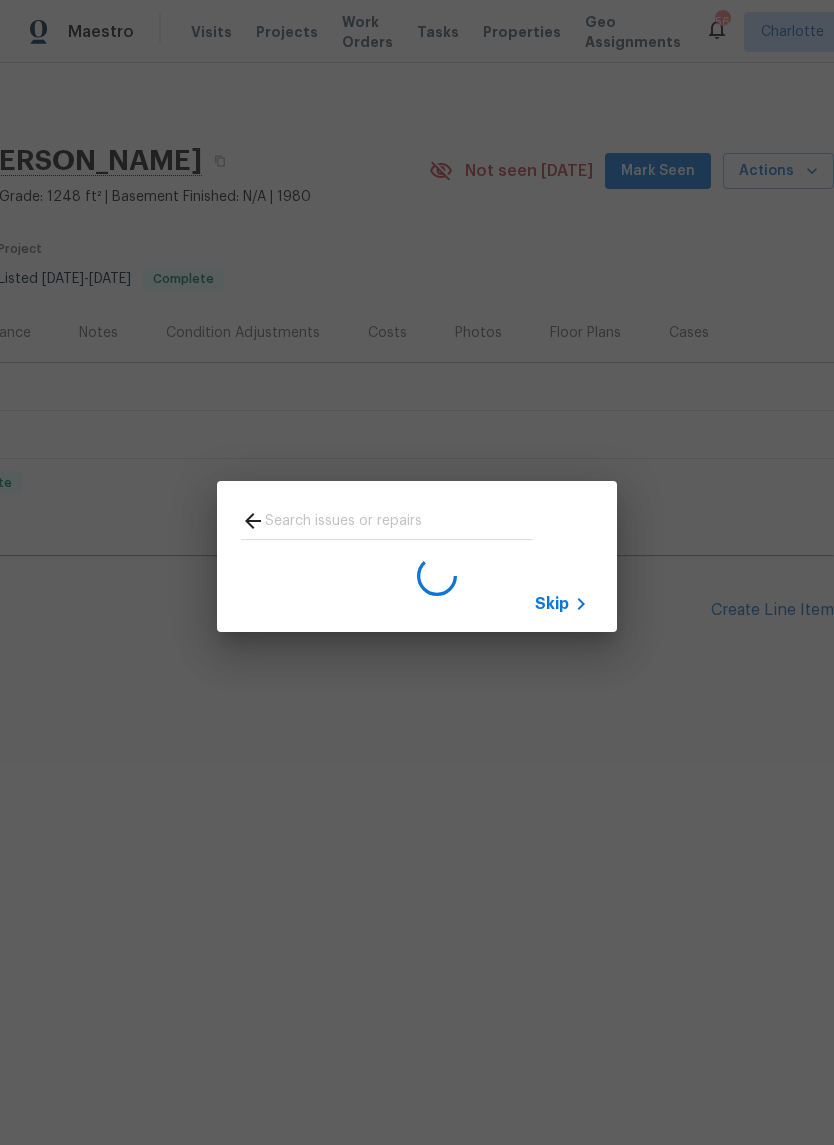 click on "Skip" at bounding box center [417, 556] 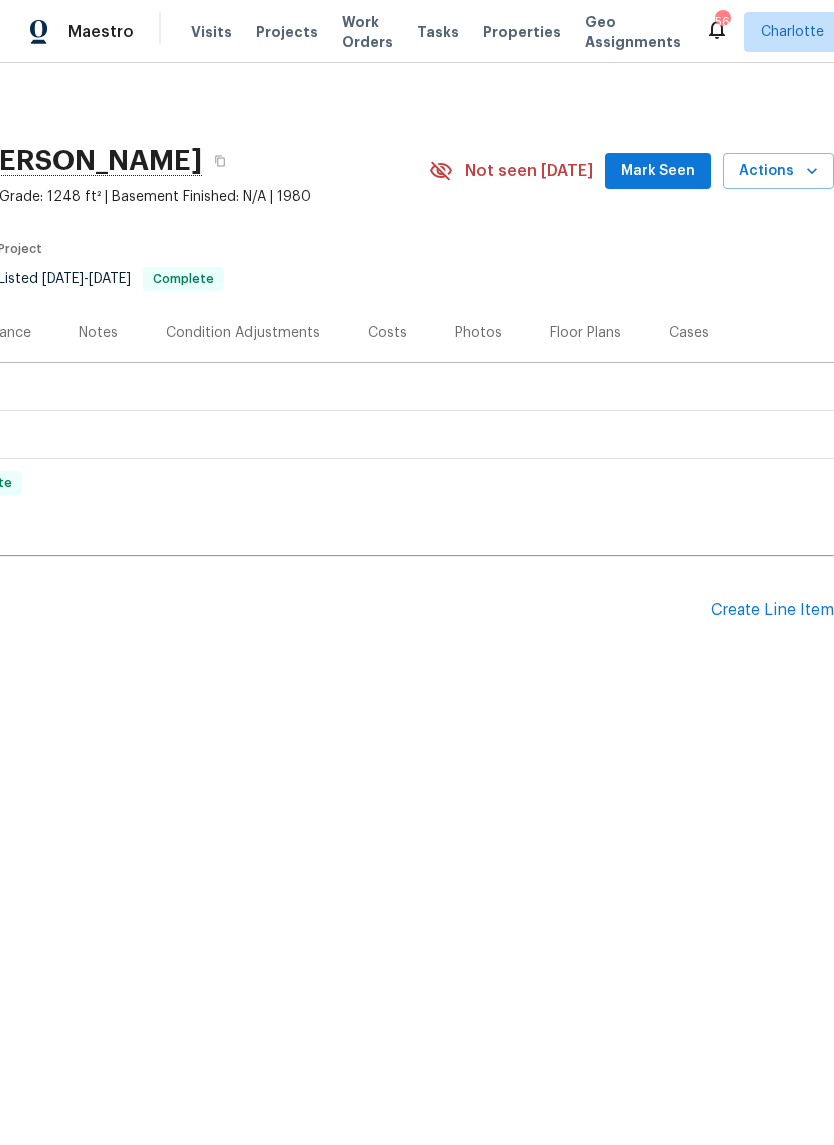 click on "Create Line Item" at bounding box center [772, 610] 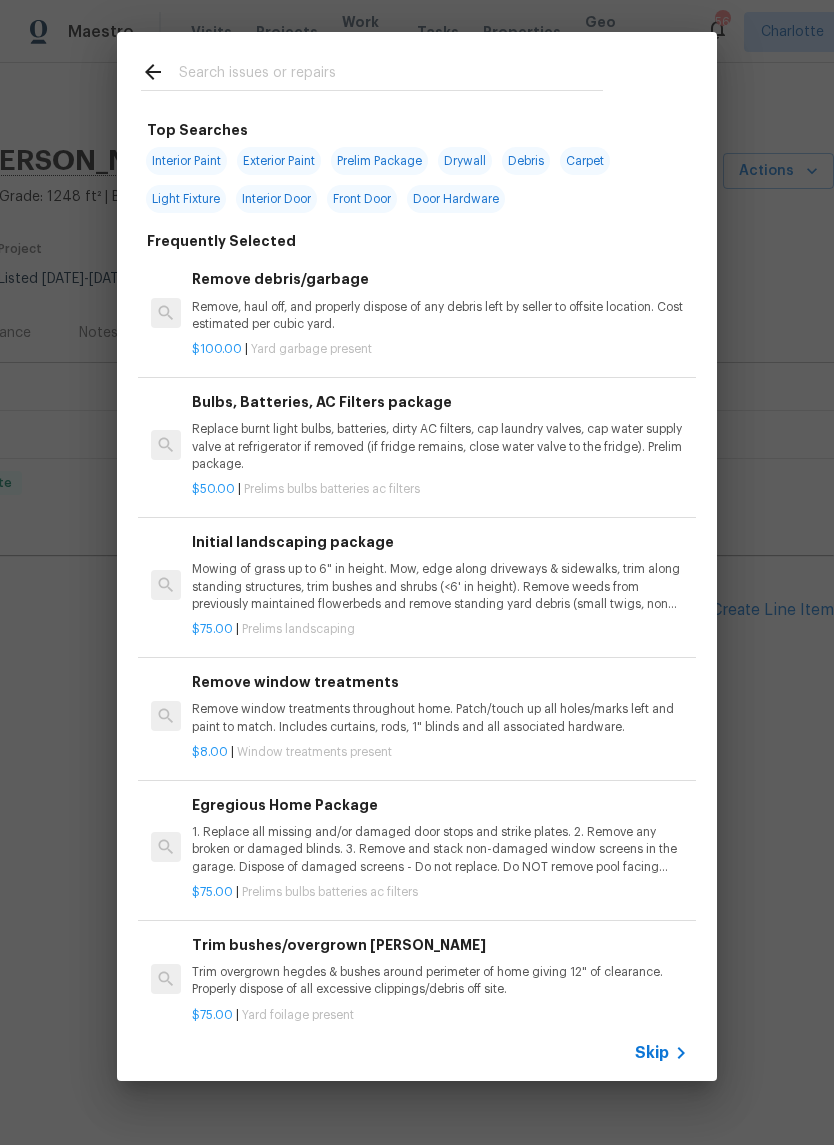click at bounding box center (391, 75) 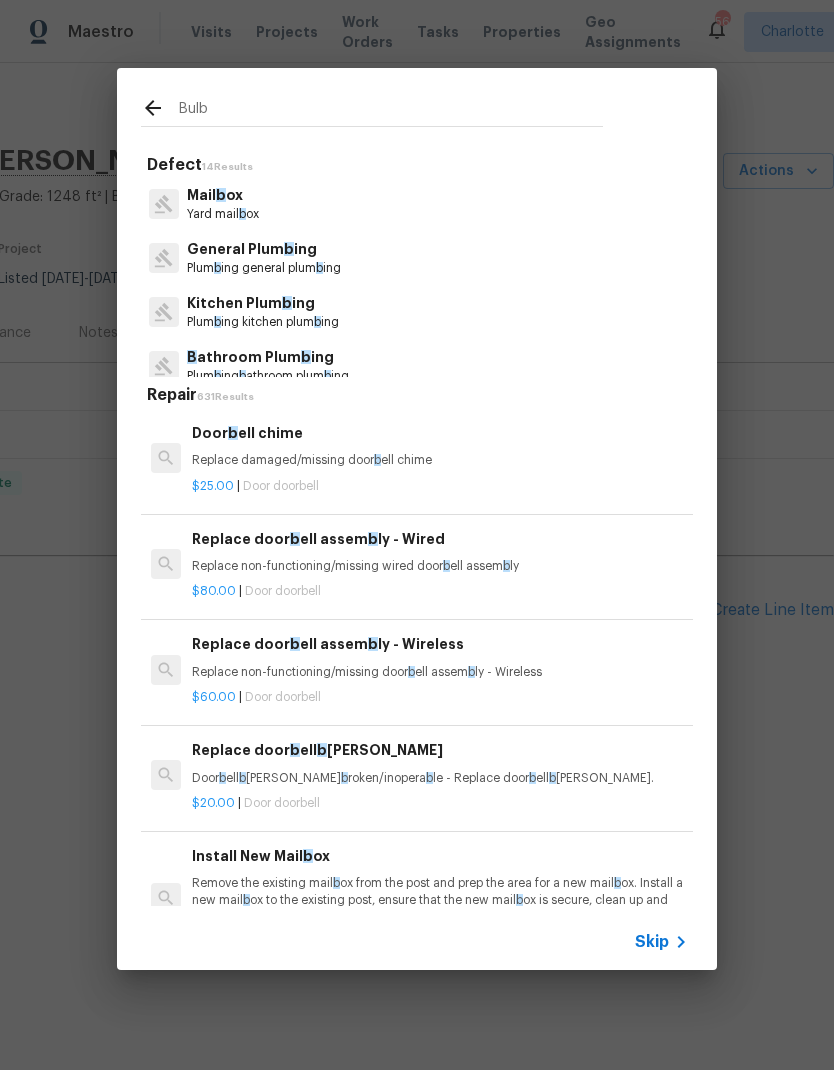 type on "Bulbs" 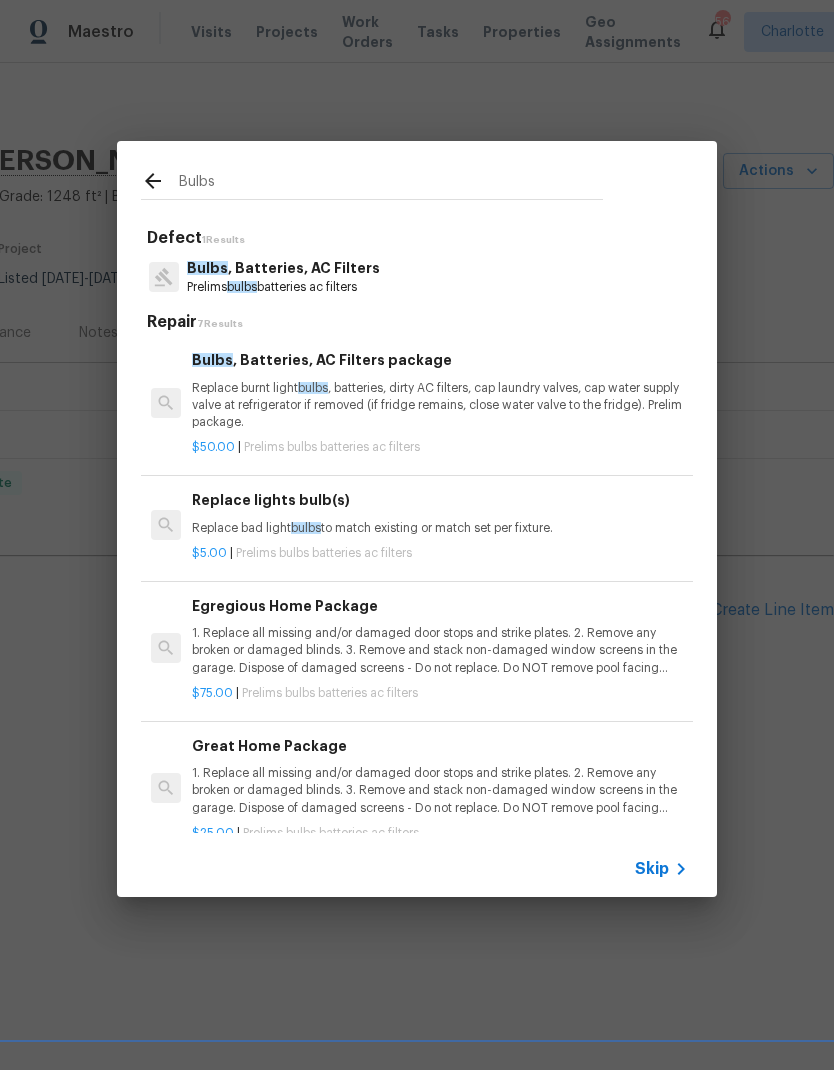 click on "bulbs" at bounding box center [242, 287] 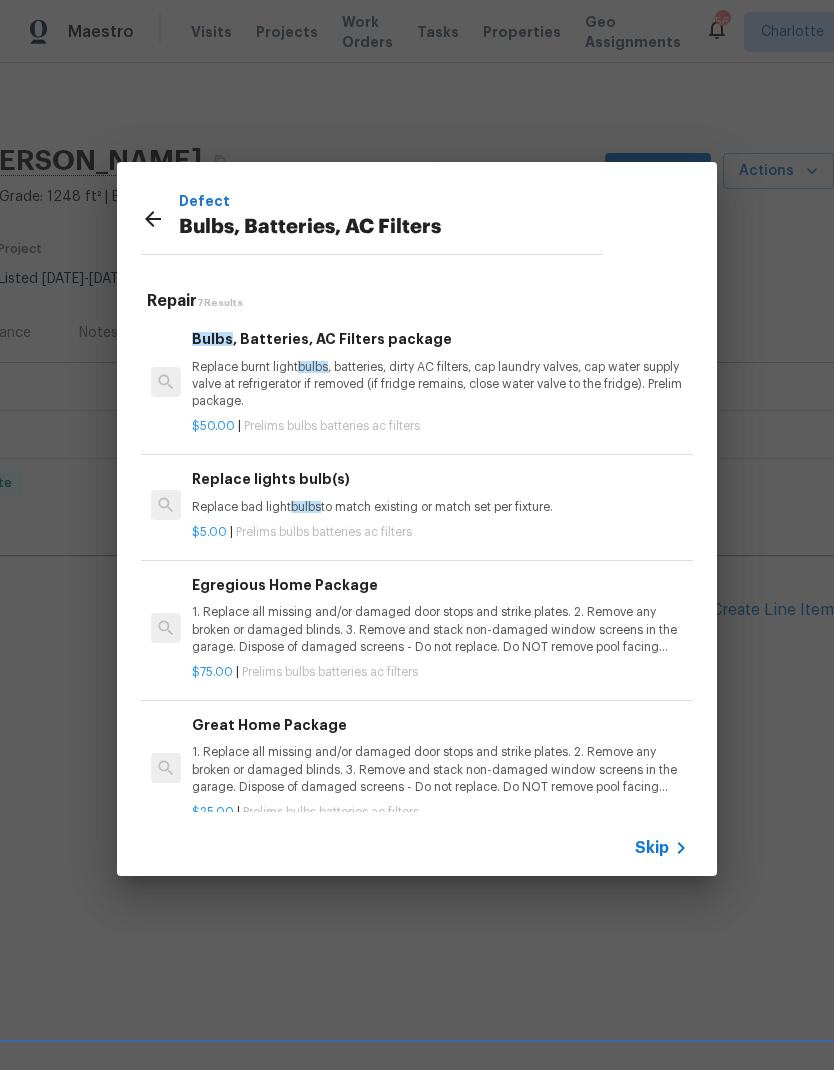 click on "Replace burnt light  bulbs , batteries, dirty AC filters, cap laundry valves, cap water supply valve at refrigerator if removed (if fridge remains, close water valve to the fridge). Prelim package." at bounding box center [440, 384] 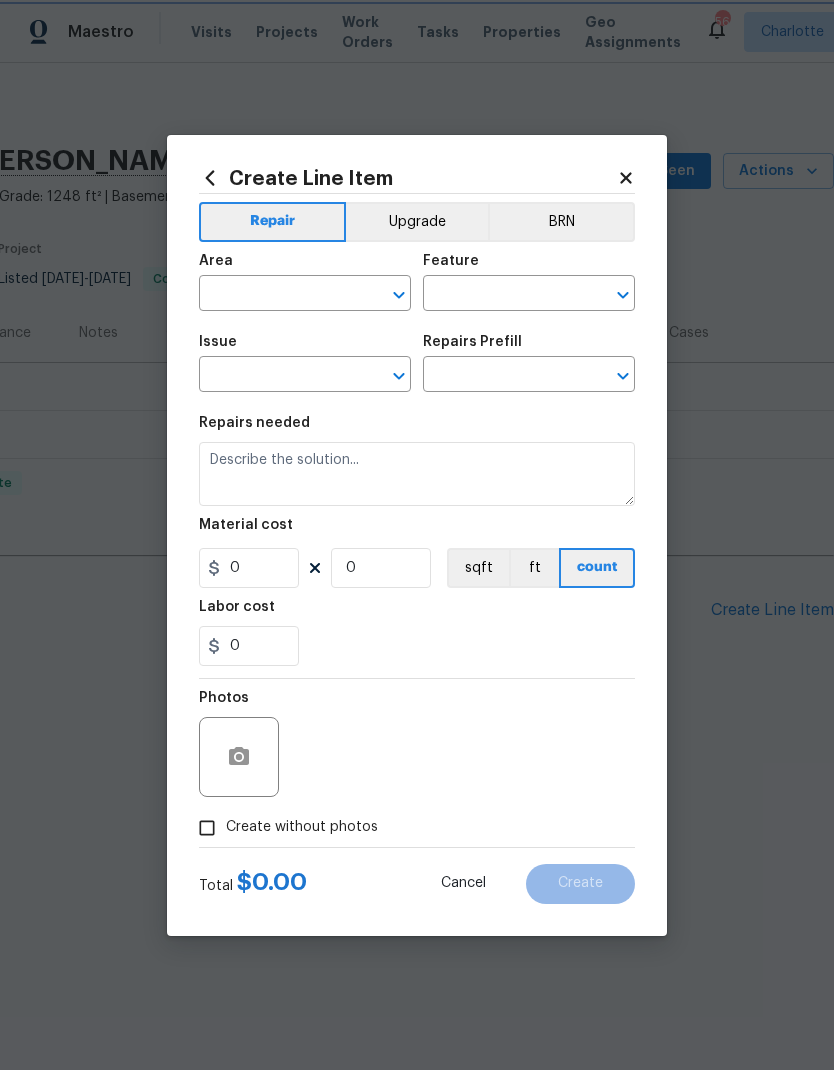 type on "Home Readiness Packages" 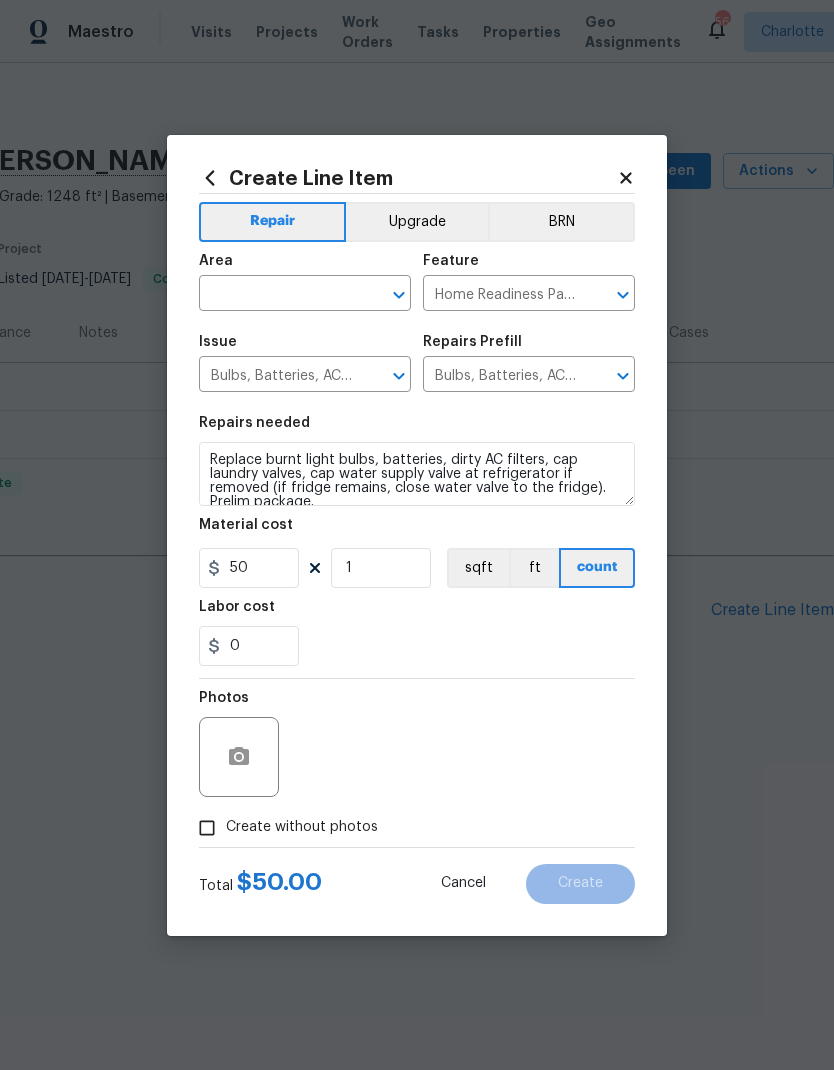 click at bounding box center (277, 295) 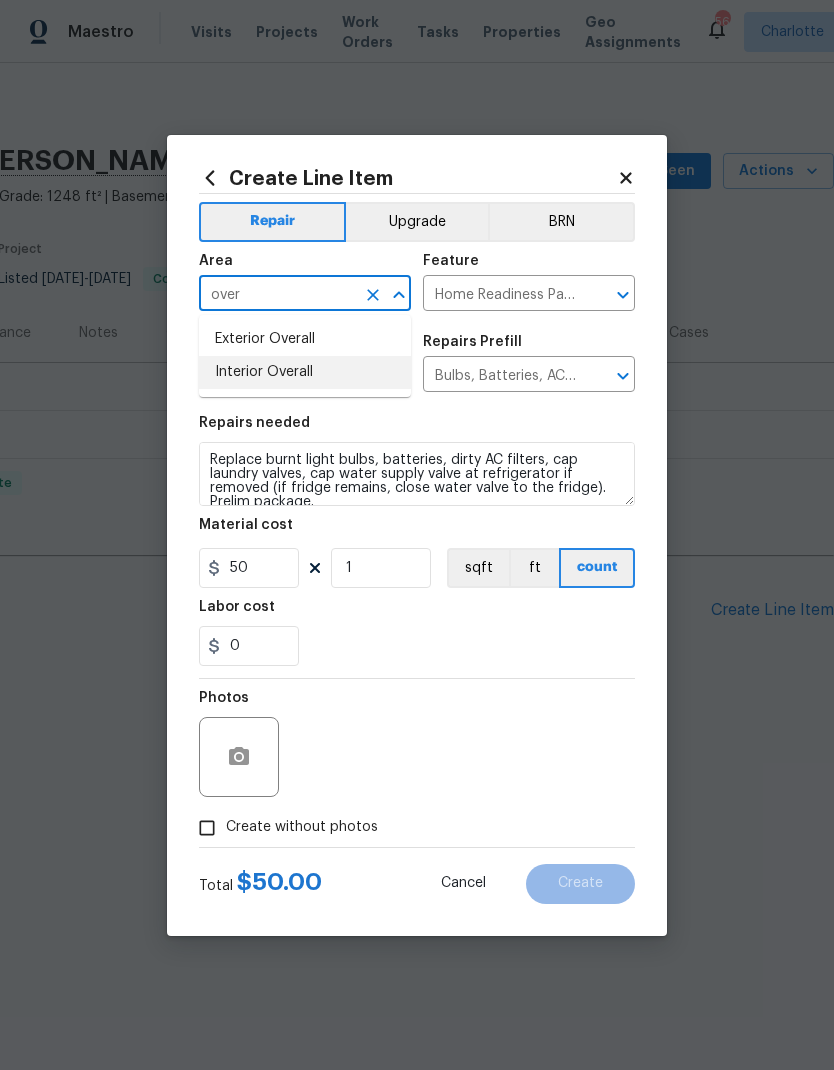 click on "Interior Overall" at bounding box center [305, 372] 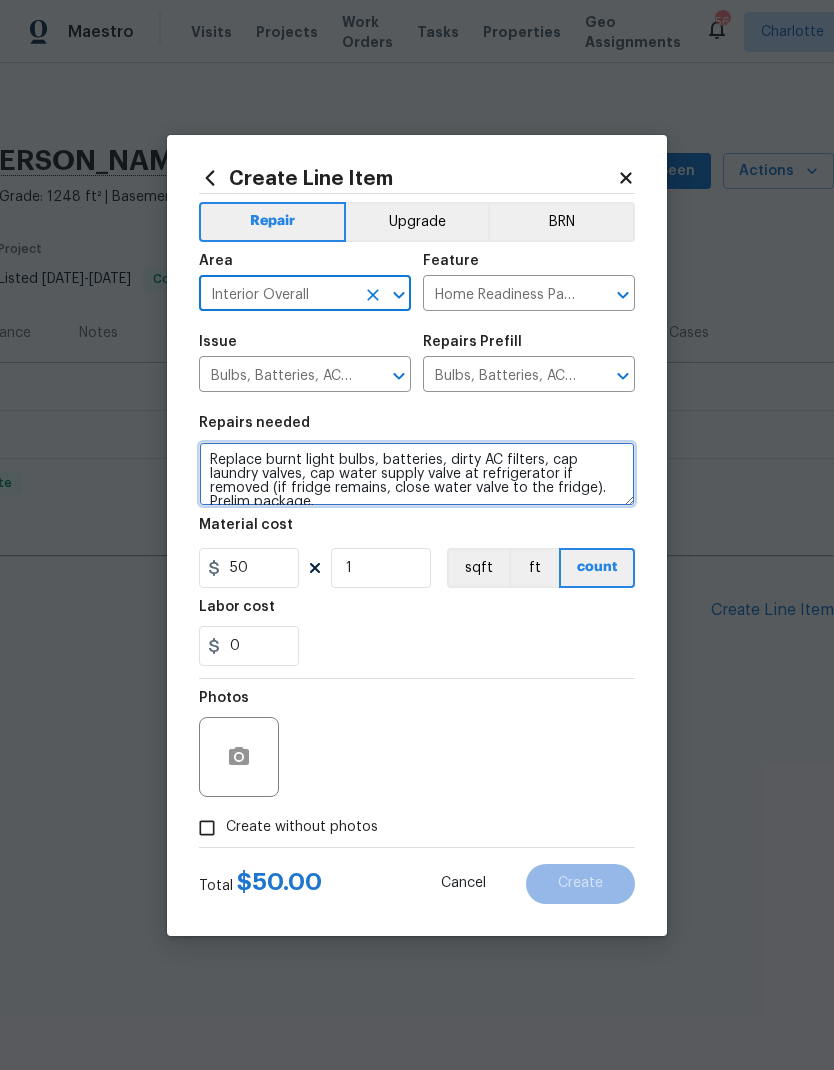 click on "Replace burnt light bulbs, batteries, dirty AC filters, cap laundry valves, cap water supply valve at refrigerator if removed (if fridge remains, close water valve to the fridge). Prelim package." at bounding box center (417, 474) 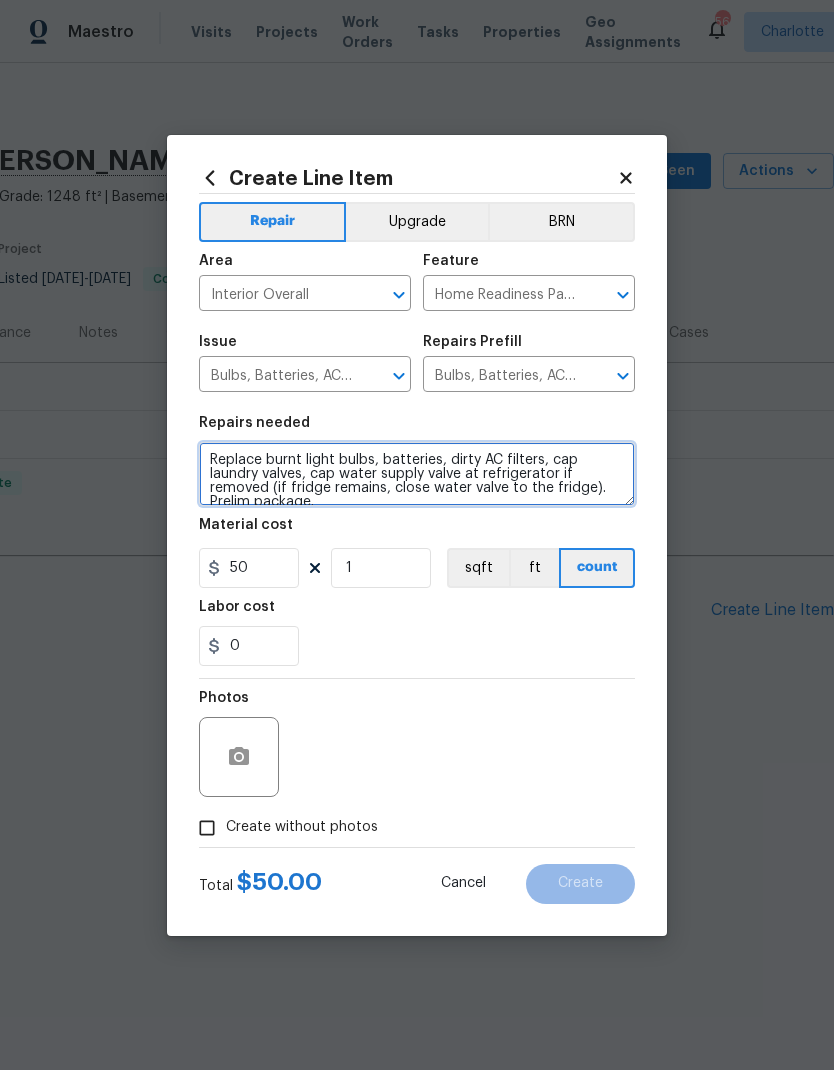 click on "Replace burnt light bulbs, batteries, dirty AC filters, cap laundry valves, cap water supply valve at refrigerator if removed (if fridge remains, close water valve to the fridge). Prelim package." at bounding box center (417, 474) 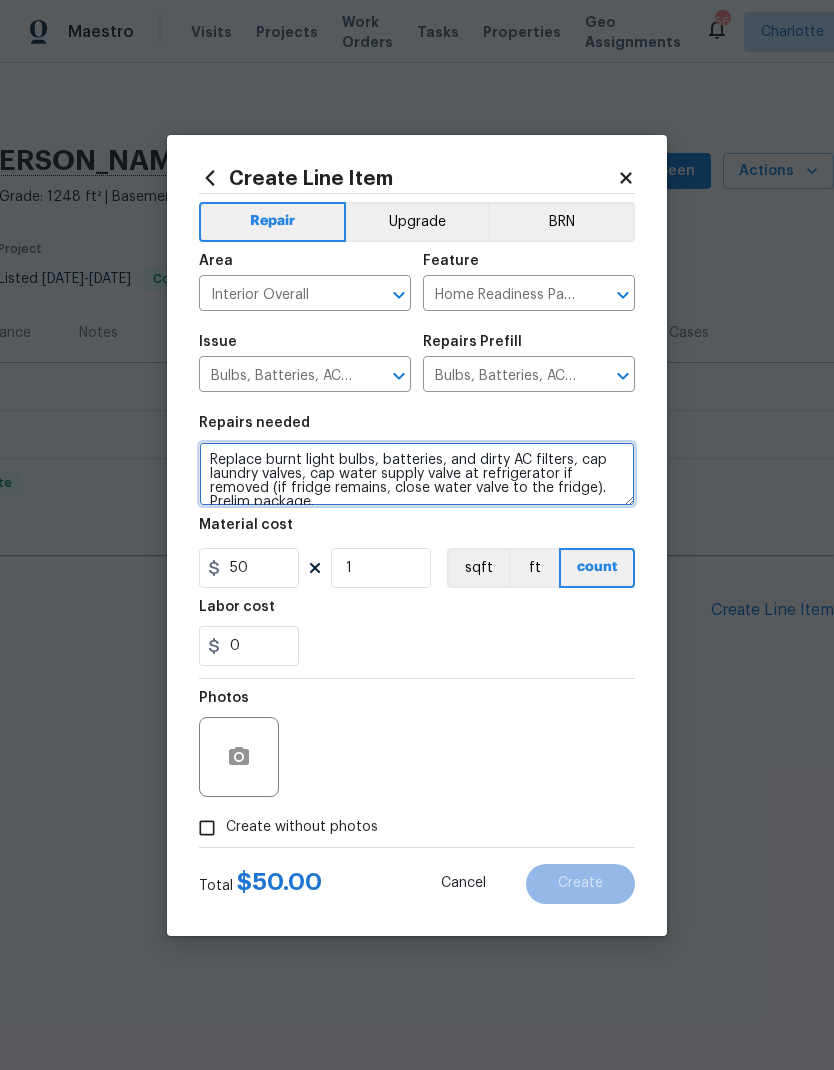 click on "Replace burnt light bulbs, batteries, and dirty AC filters, cap laundry valves, cap water supply valve at refrigerator if removed (if fridge remains, close water valve to the fridge). Prelim package." at bounding box center (417, 474) 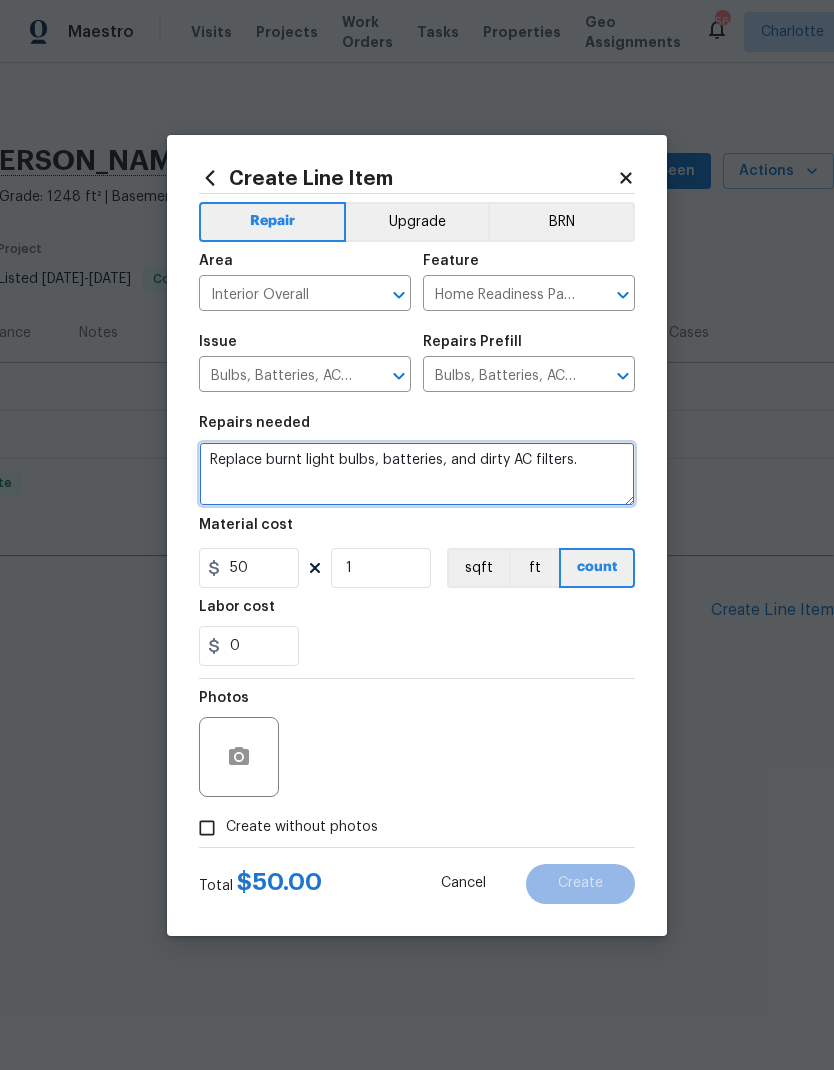 type on "Replace burnt light bulbs, batteries, and dirty AC filters." 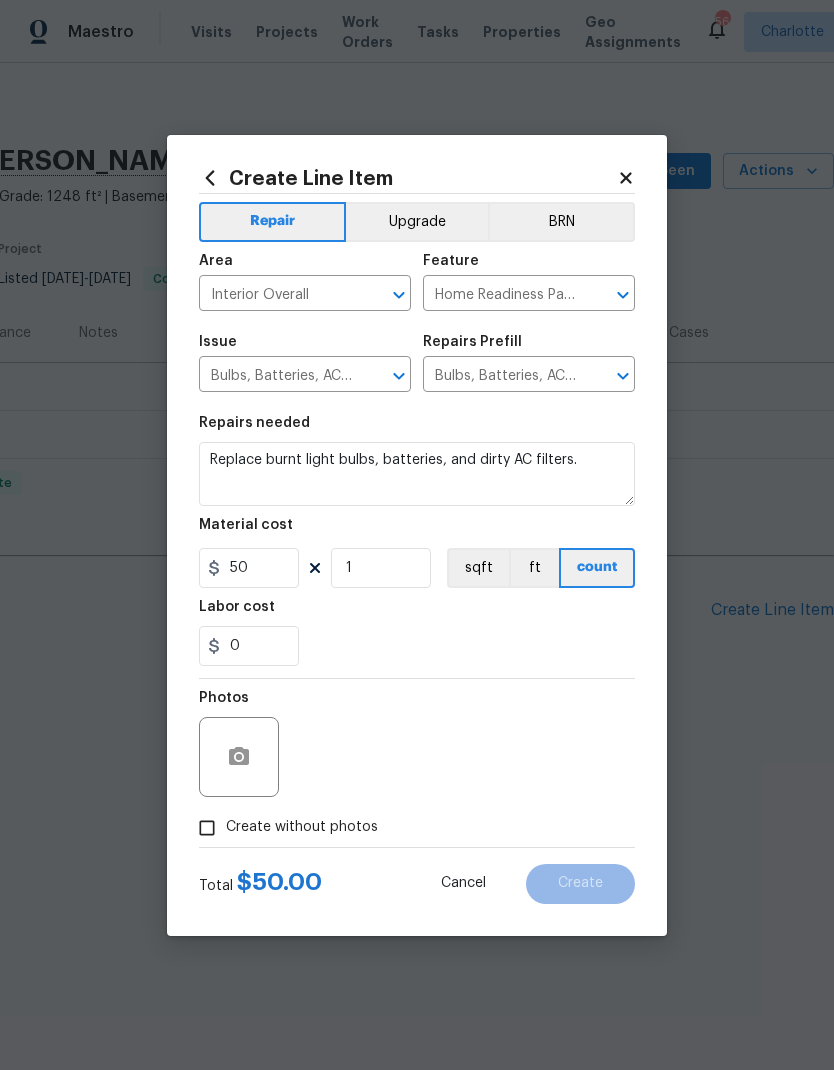 click on "0" at bounding box center (417, 646) 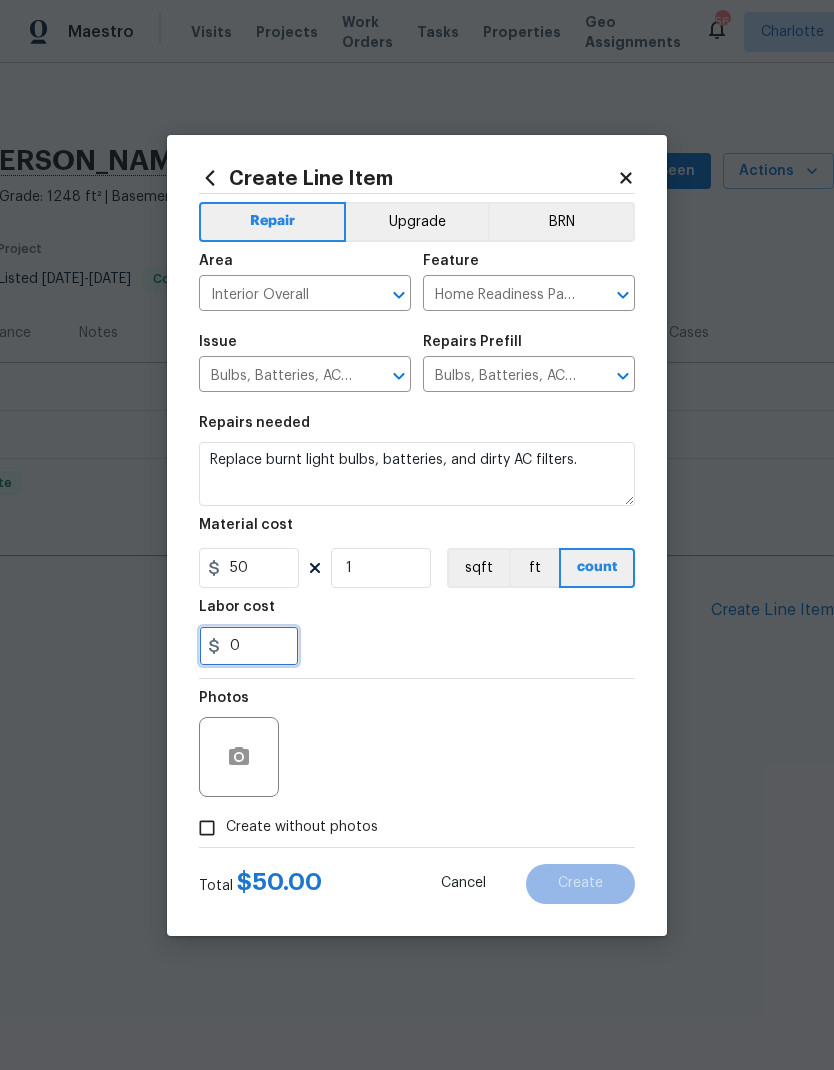 click on "0" at bounding box center [249, 646] 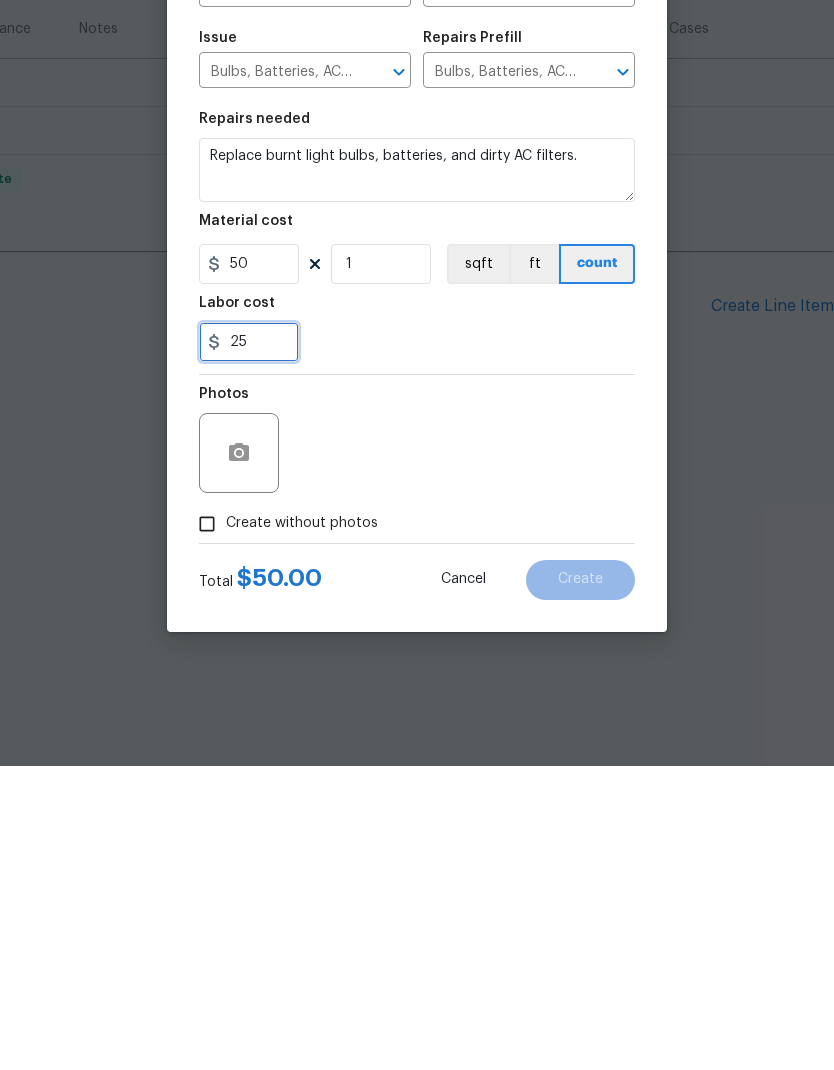 type on "25" 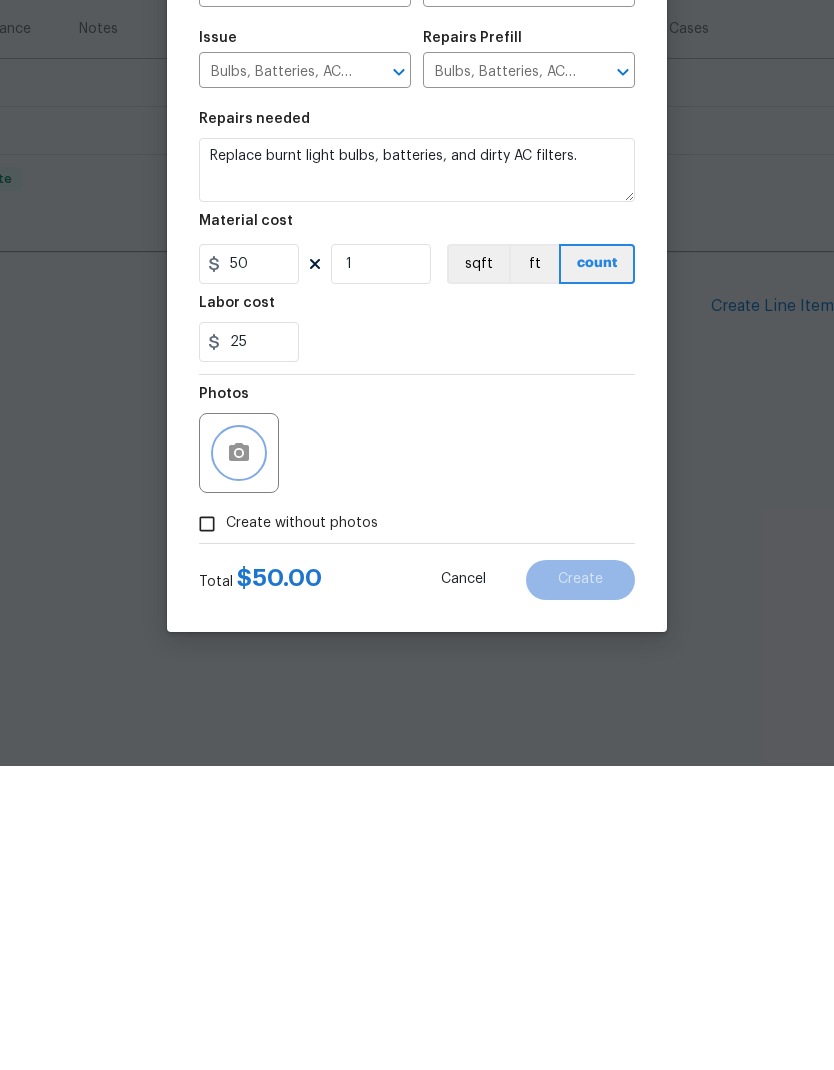 click 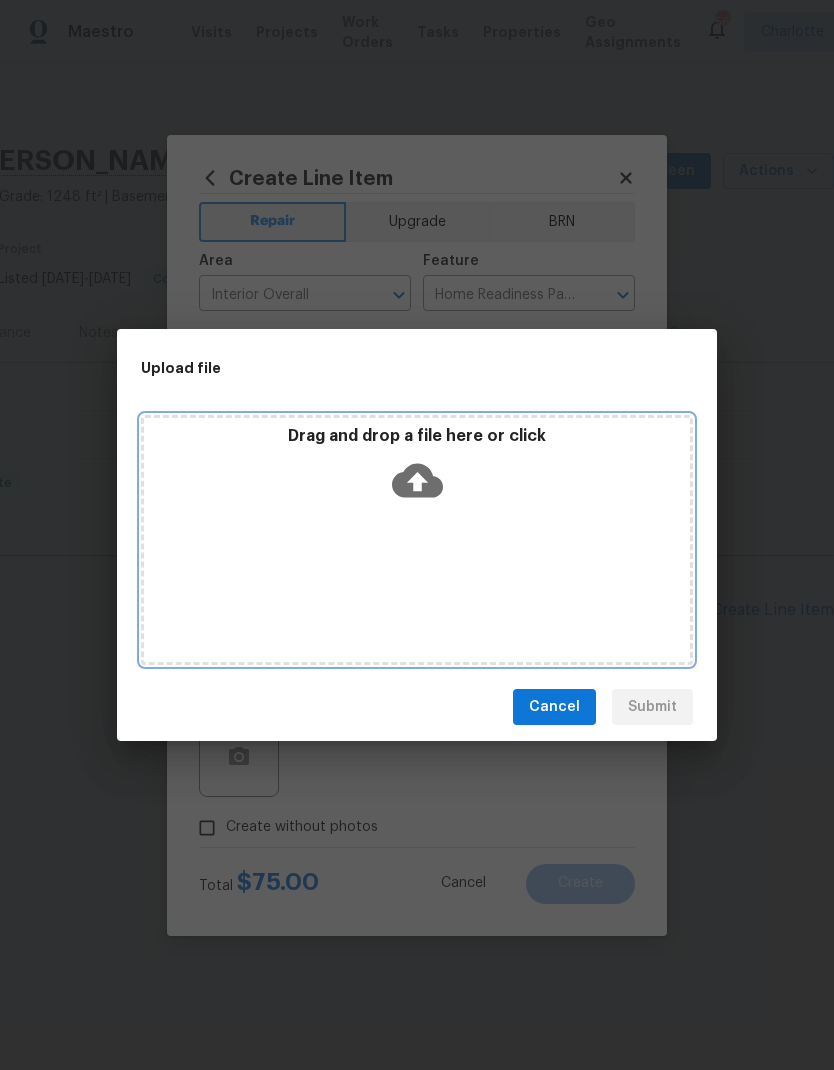 click on "Drag and drop a file here or click" at bounding box center (417, 540) 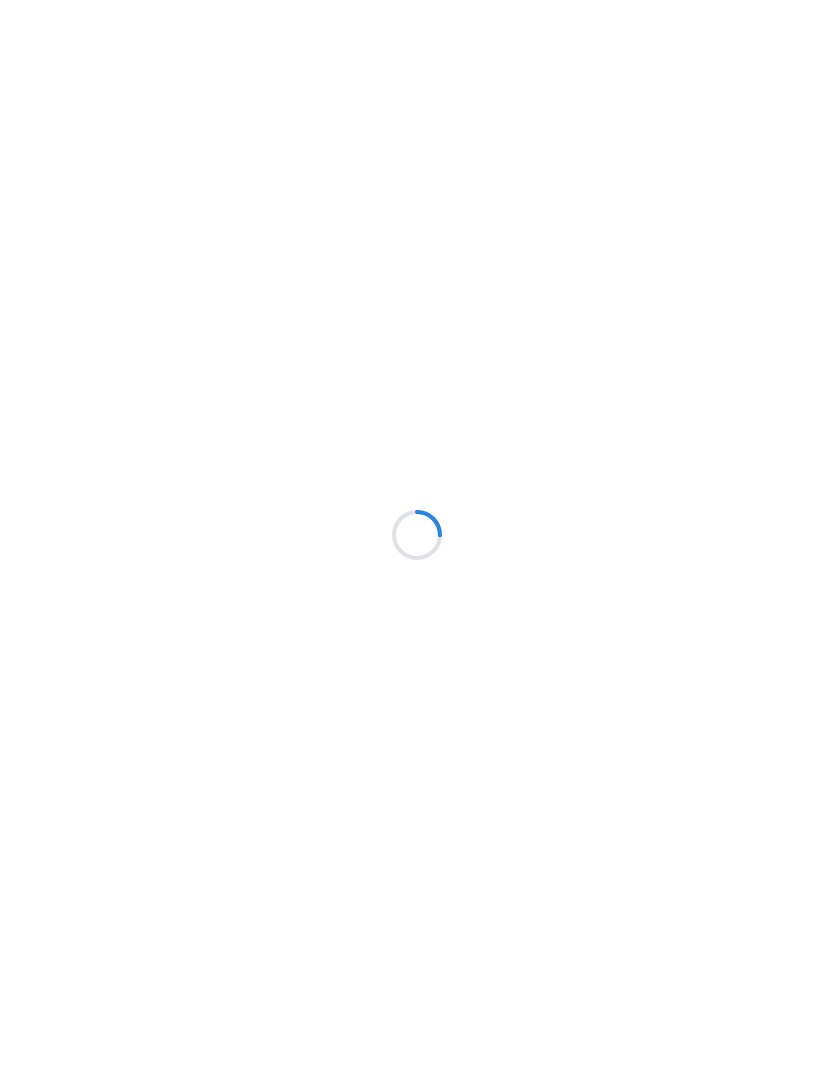 scroll, scrollTop: 0, scrollLeft: 0, axis: both 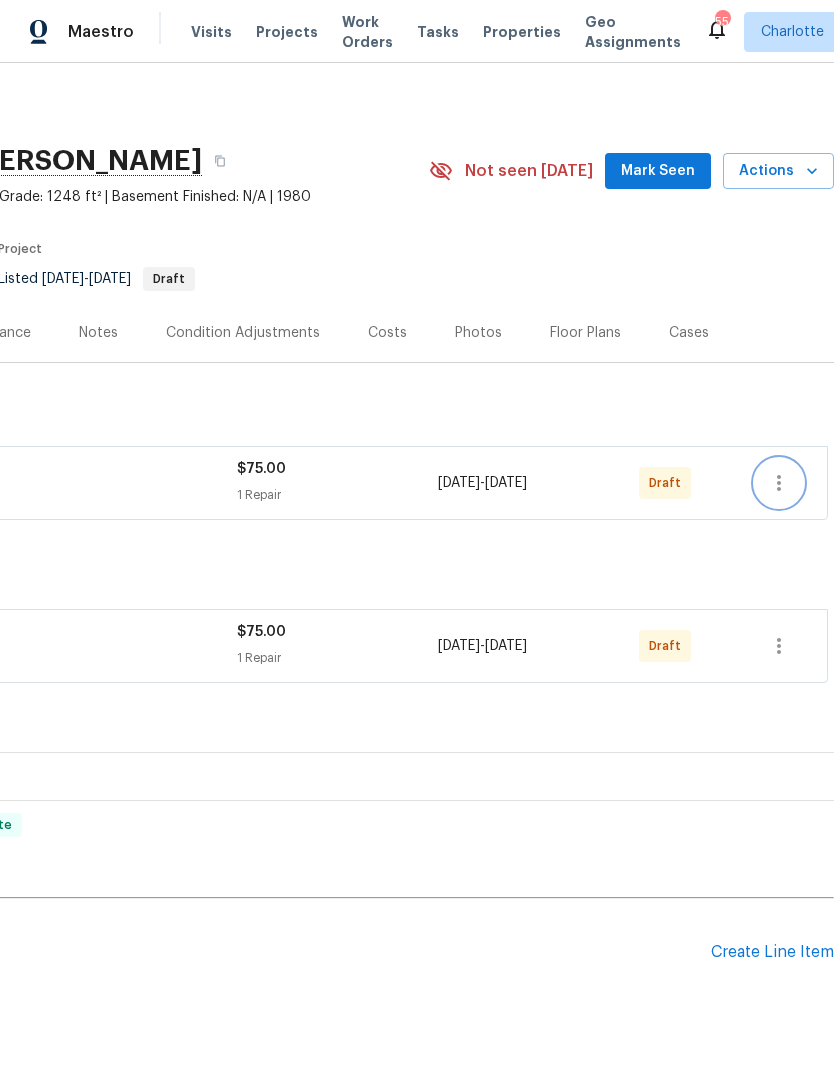 click 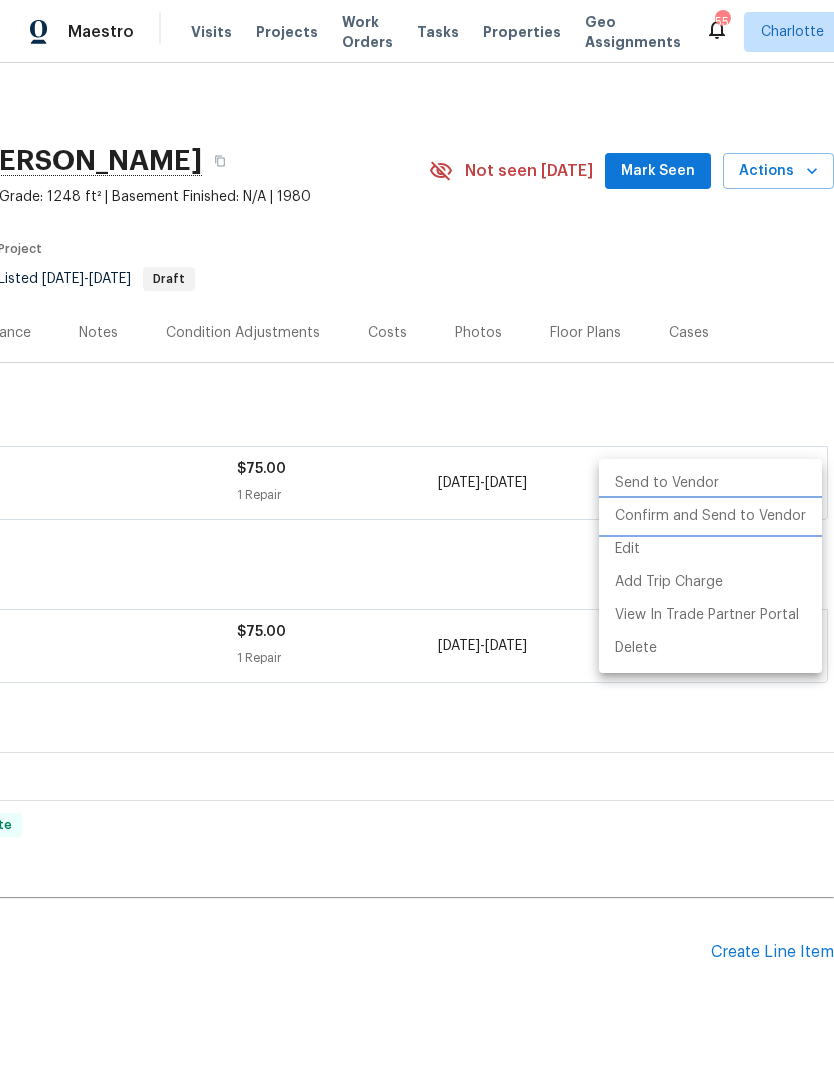 click on "Confirm and Send to Vendor" at bounding box center [710, 516] 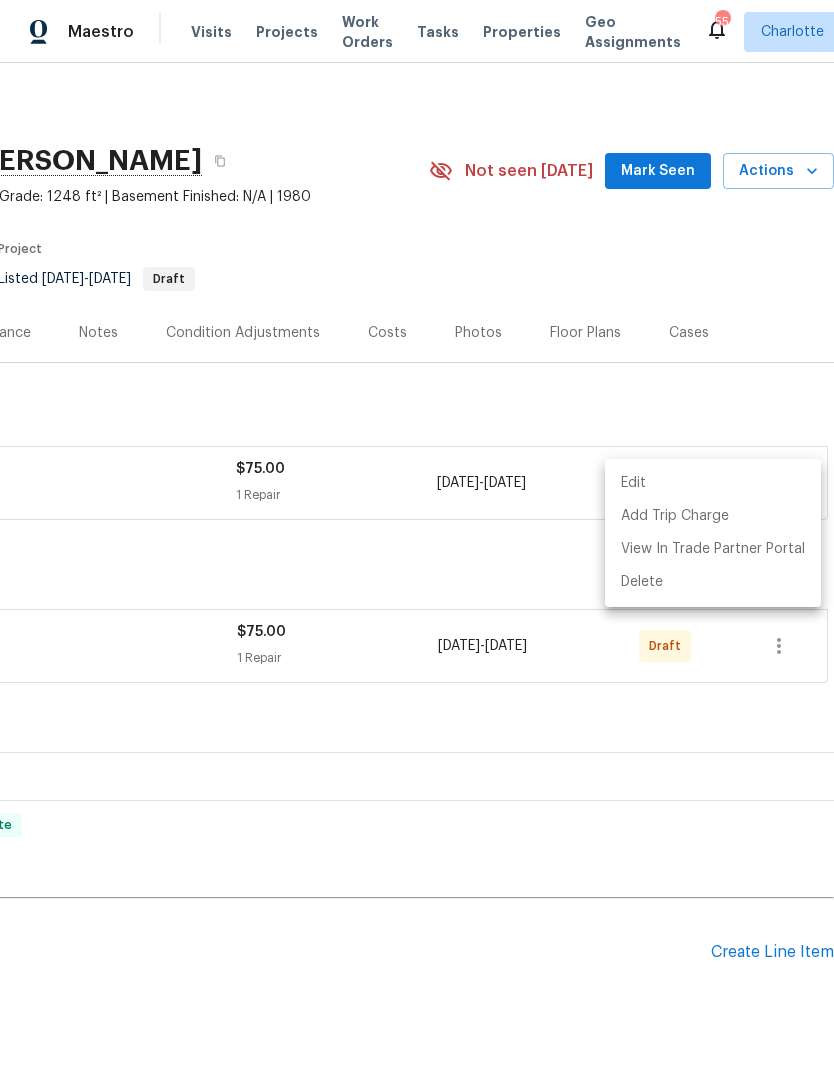 click at bounding box center [417, 535] 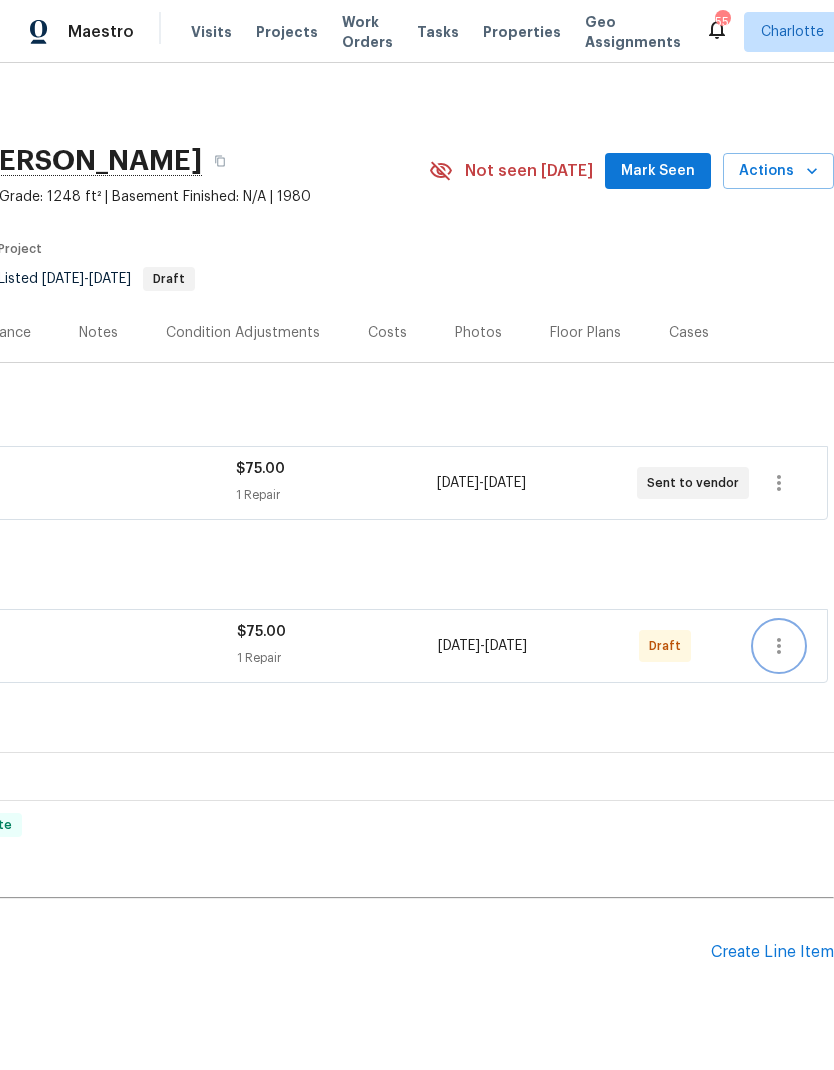 click 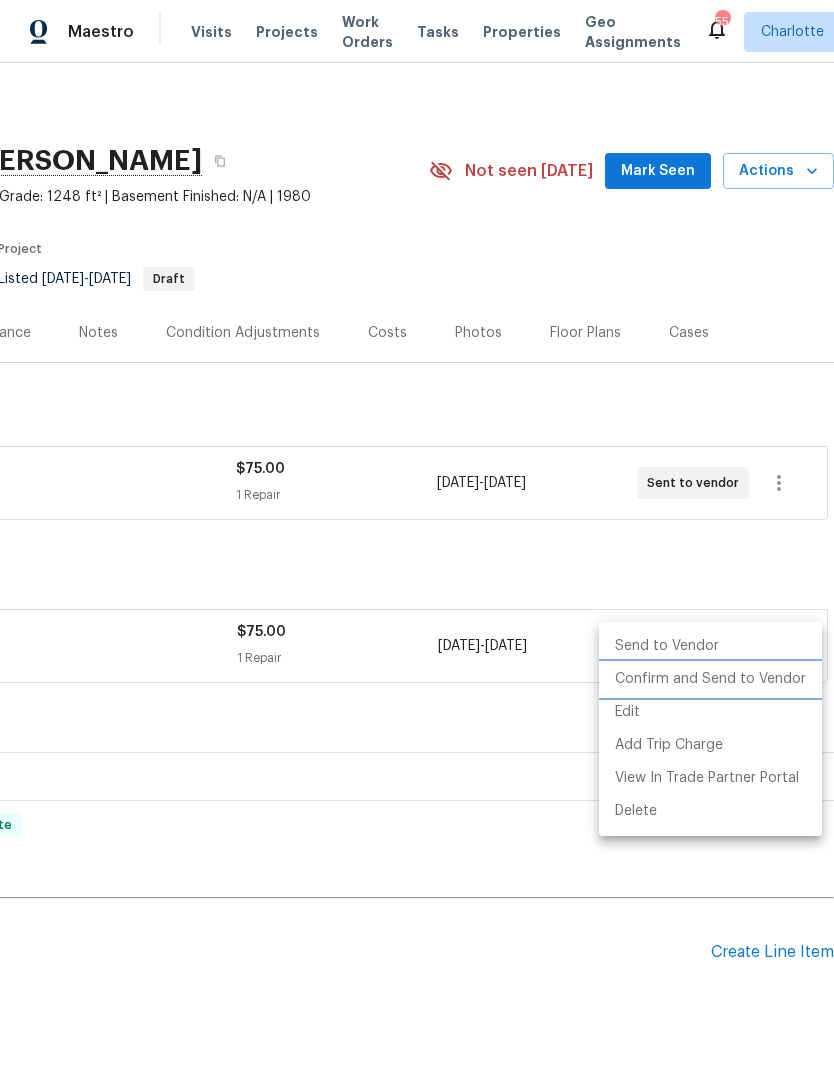 click on "Confirm and Send to Vendor" at bounding box center [710, 679] 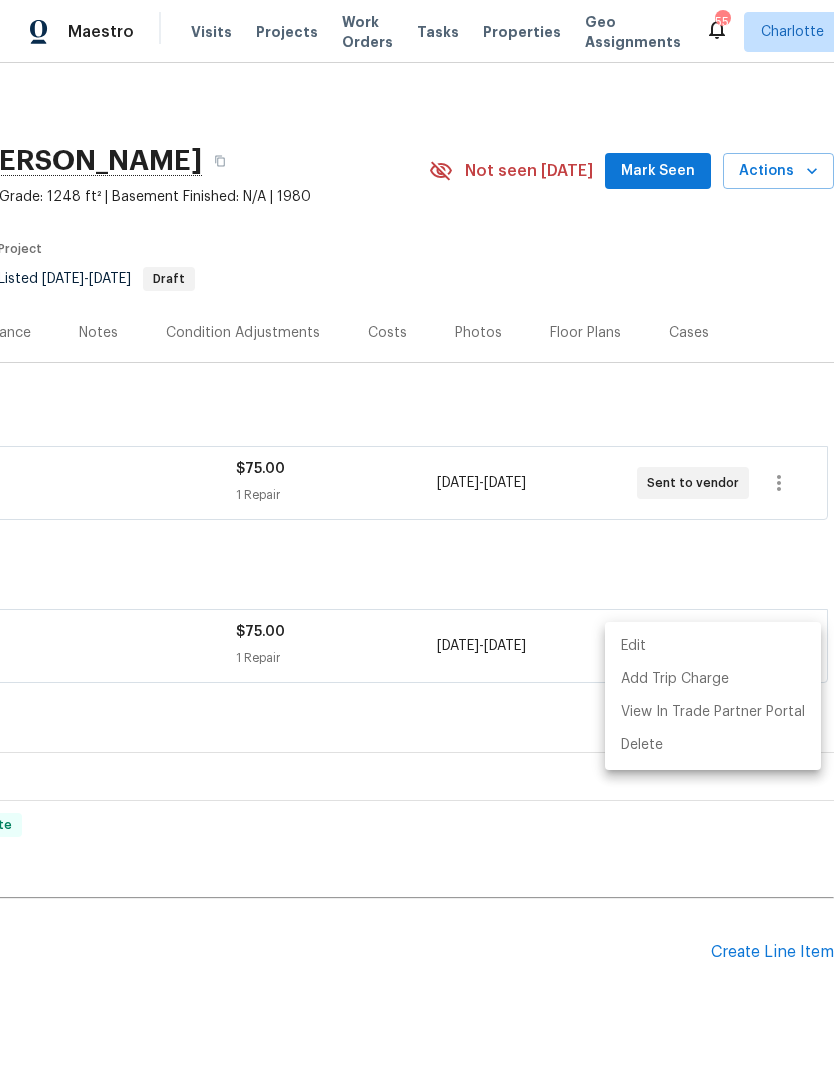 click at bounding box center [417, 535] 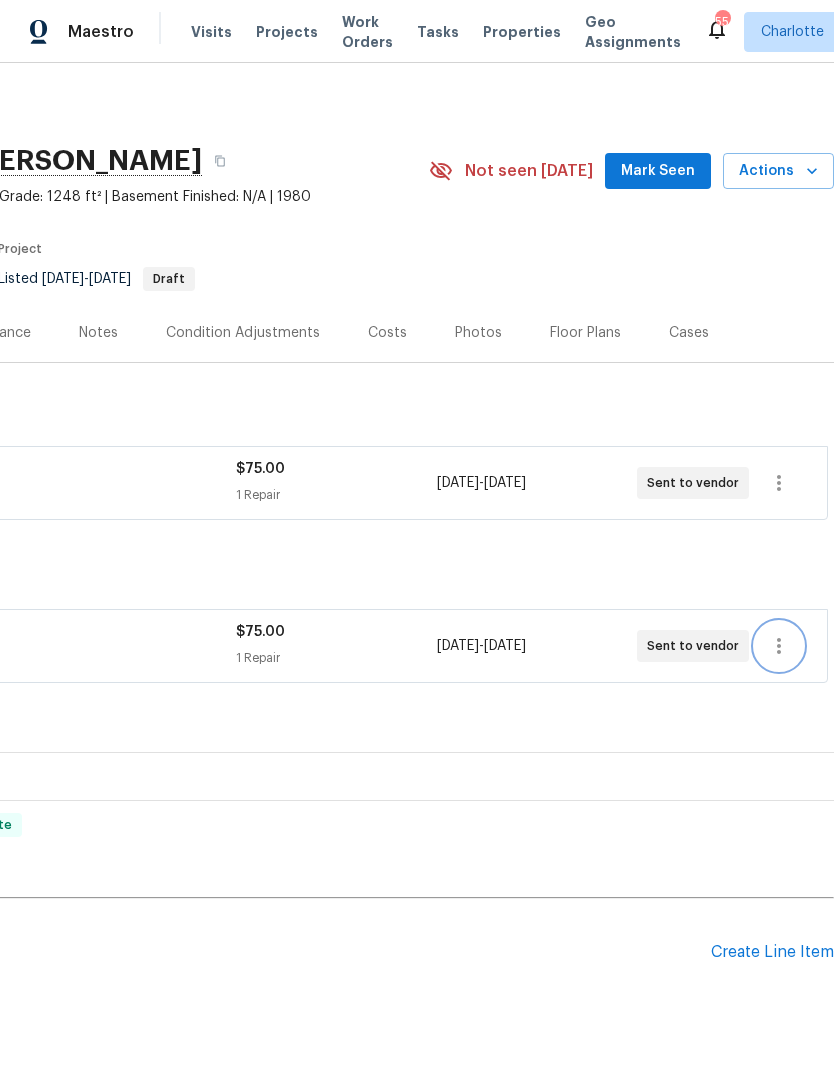 scroll, scrollTop: 80, scrollLeft: 0, axis: vertical 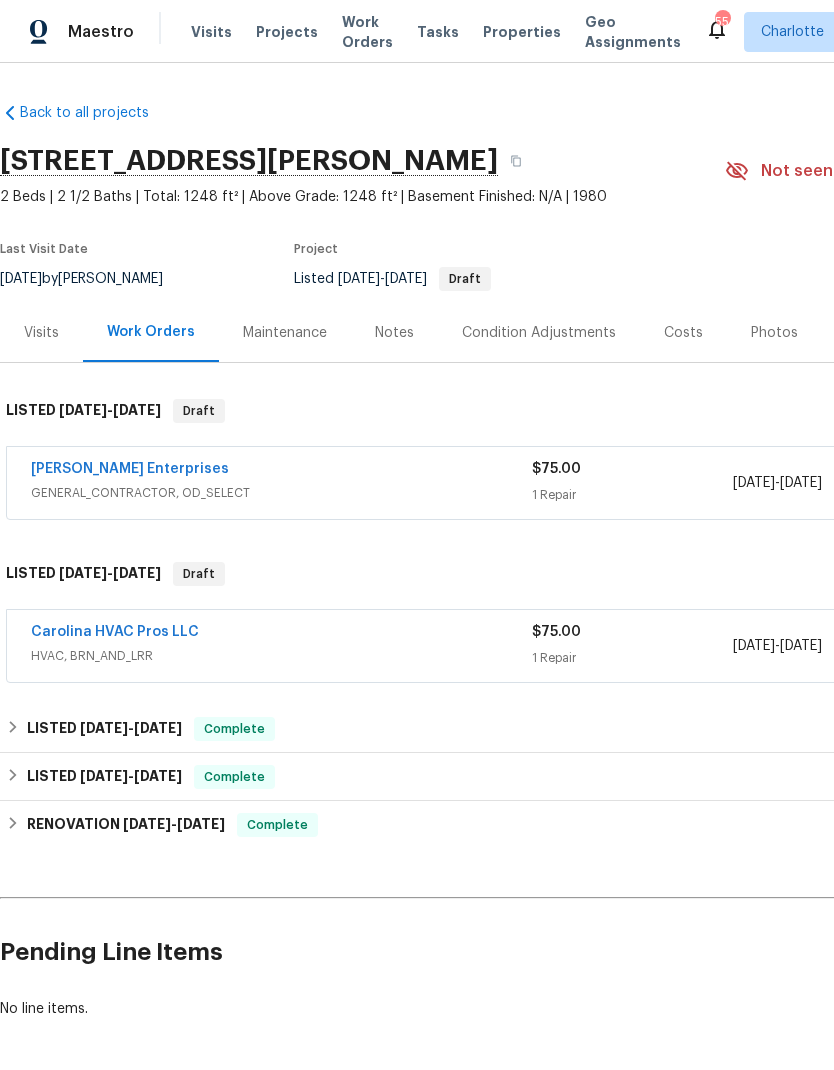 click on "Nordman Enterprises" at bounding box center [130, 469] 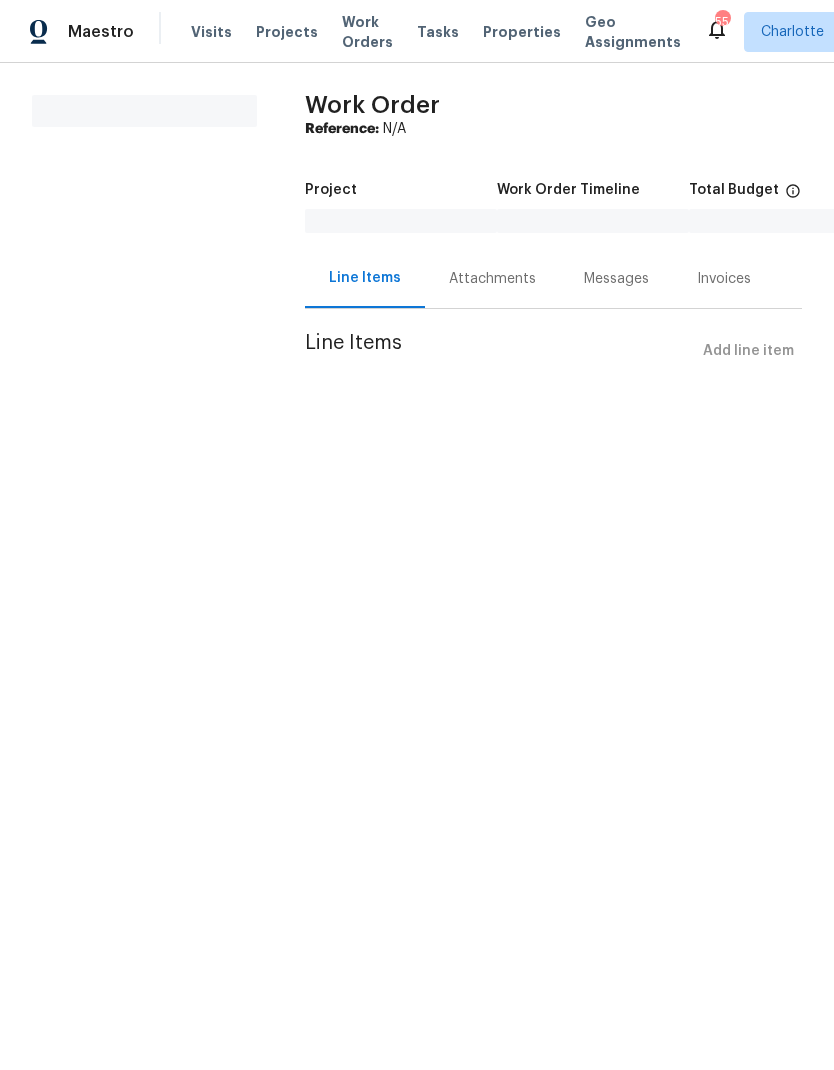 scroll, scrollTop: 0, scrollLeft: 0, axis: both 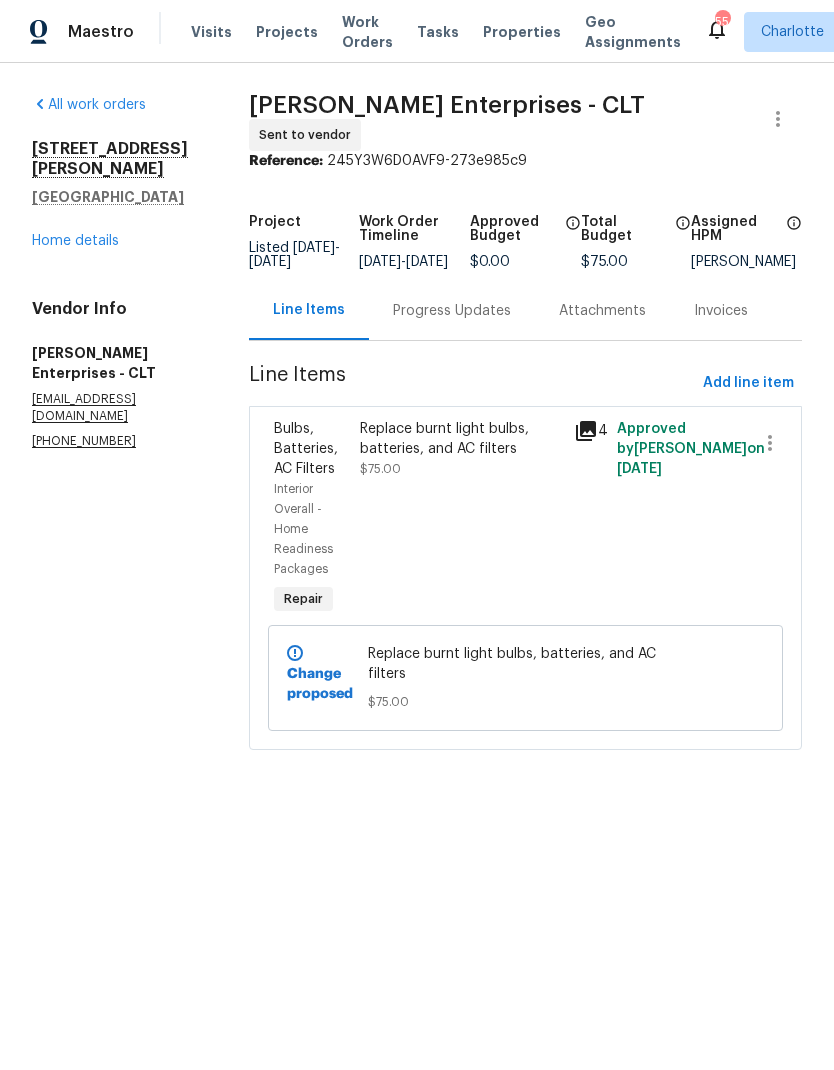 click on "Progress Updates" at bounding box center (452, 311) 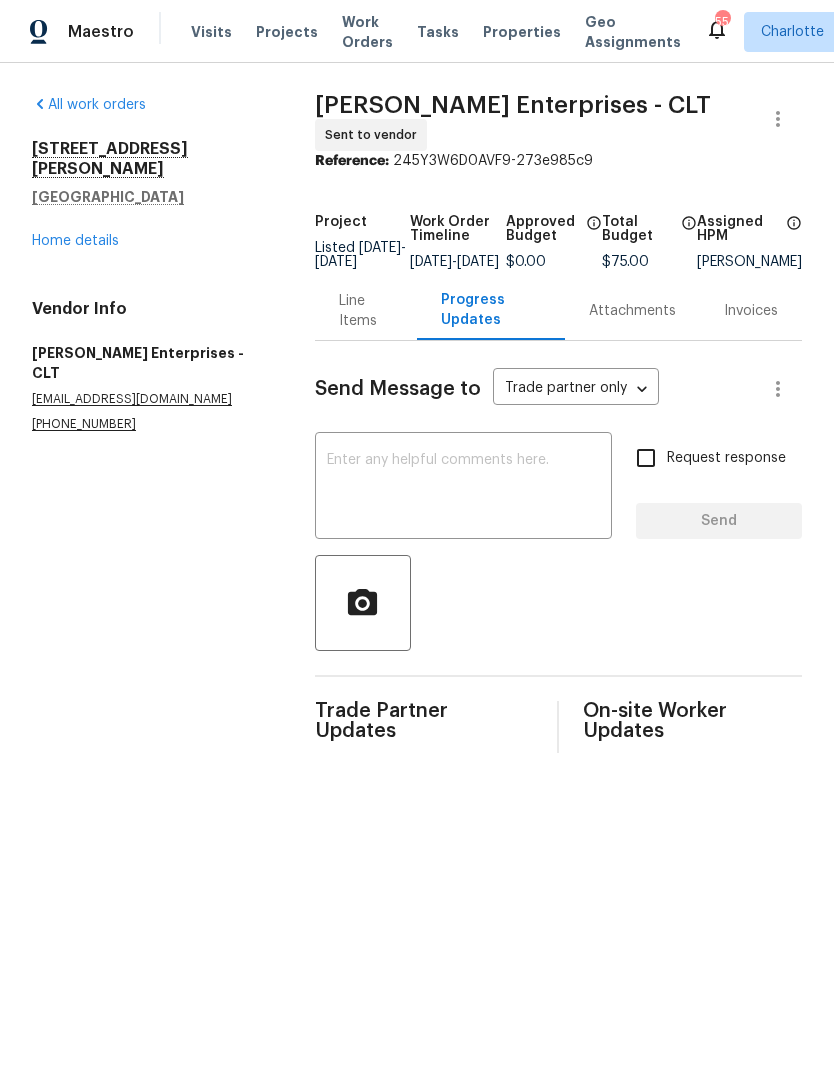 click at bounding box center [463, 488] 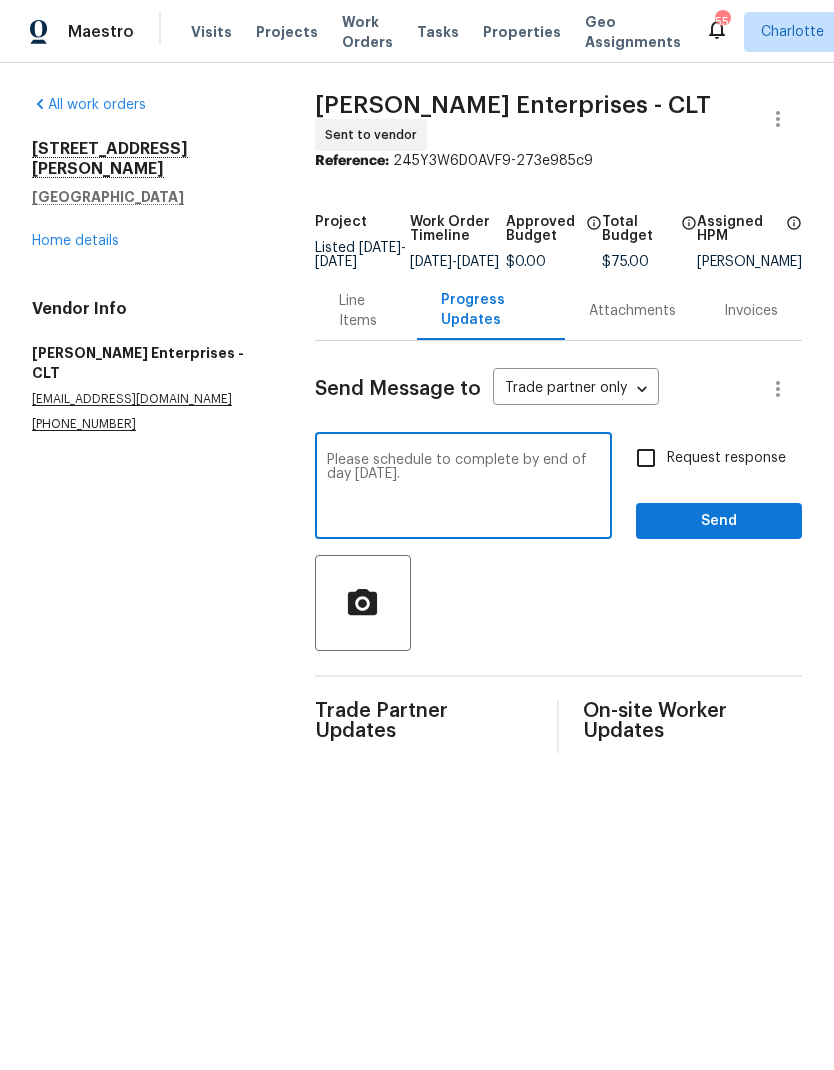 click on "Please schedule to complete by end of day Thursday." at bounding box center (463, 488) 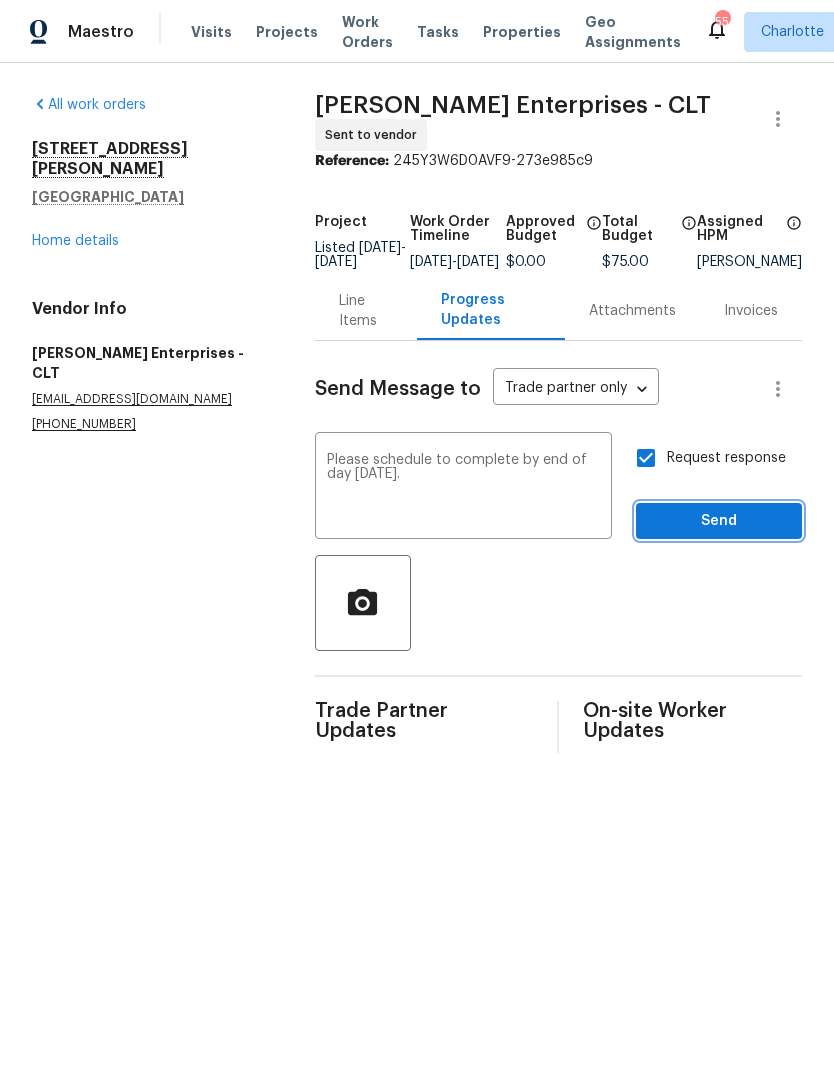 click on "Send" at bounding box center [719, 521] 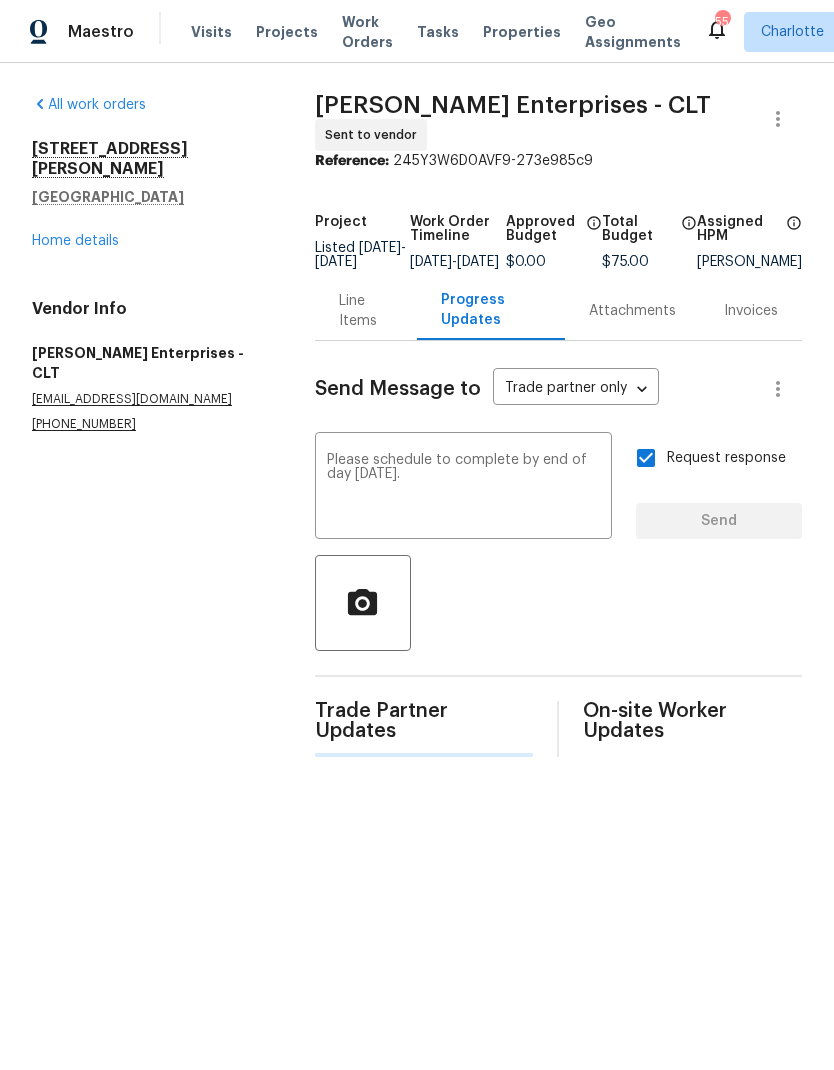 type 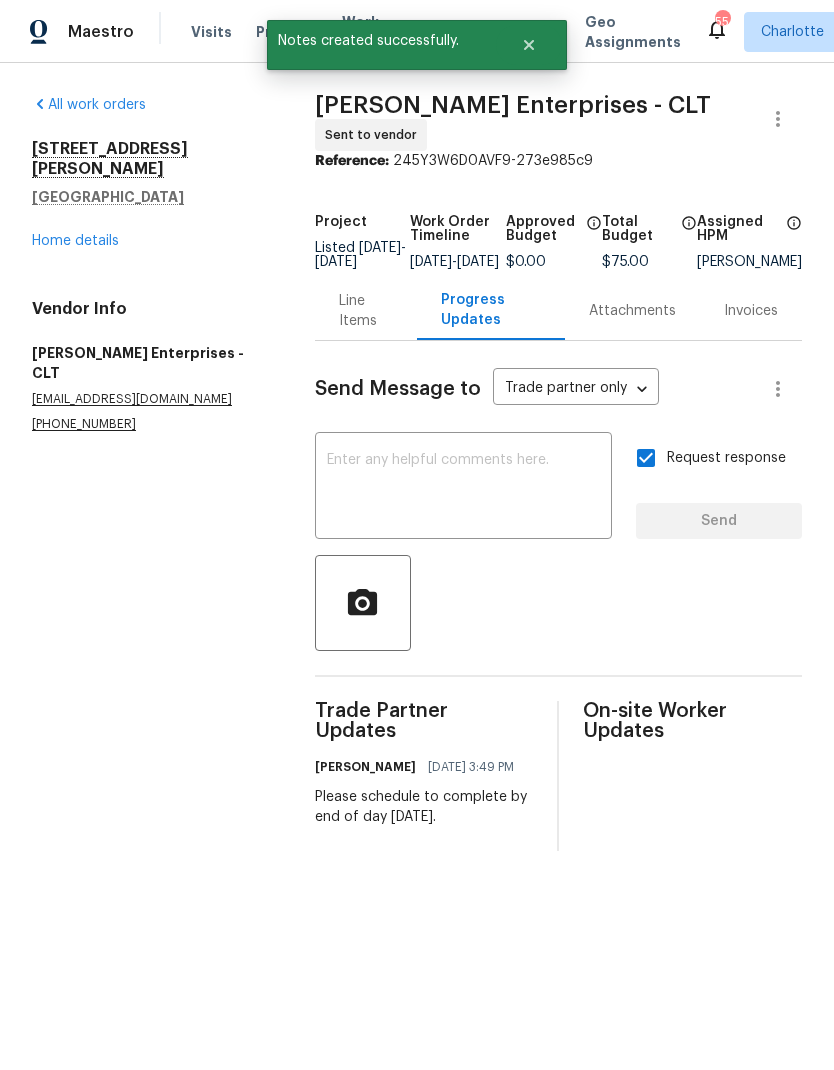 click on "Home details" at bounding box center [75, 241] 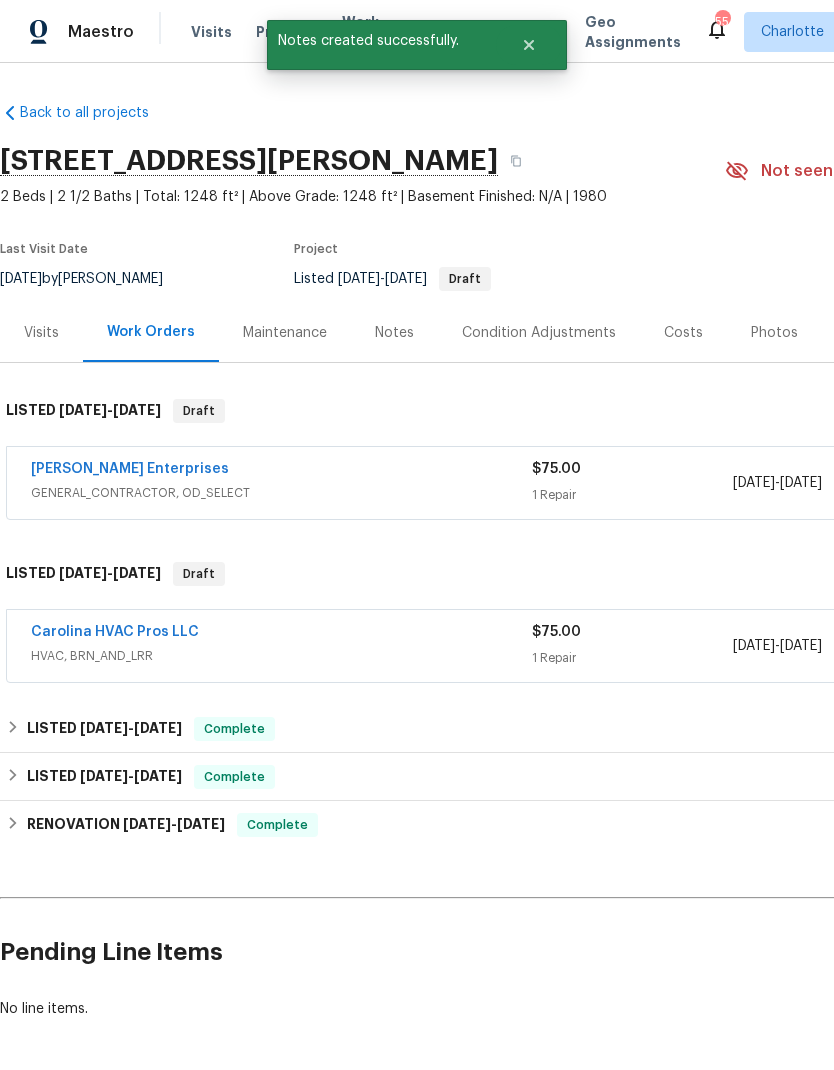 click on "Carolina HVAC Pros LLC" at bounding box center [115, 632] 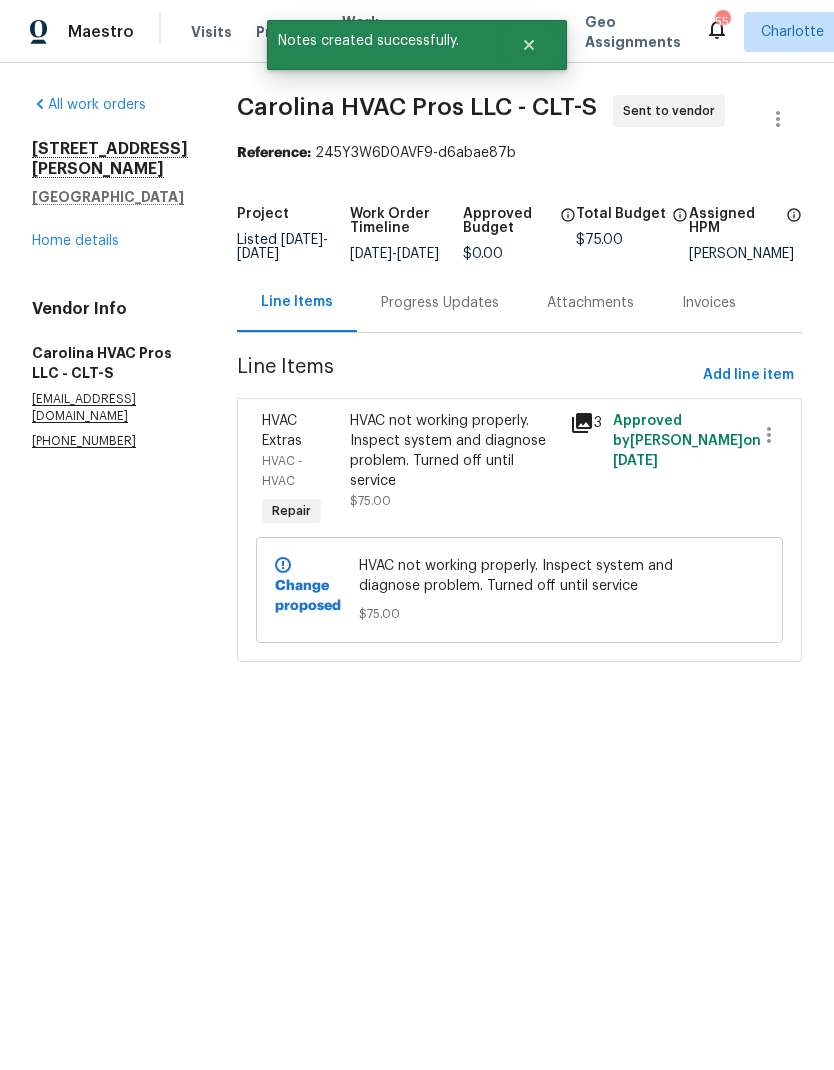 click on "Progress Updates" at bounding box center (440, 303) 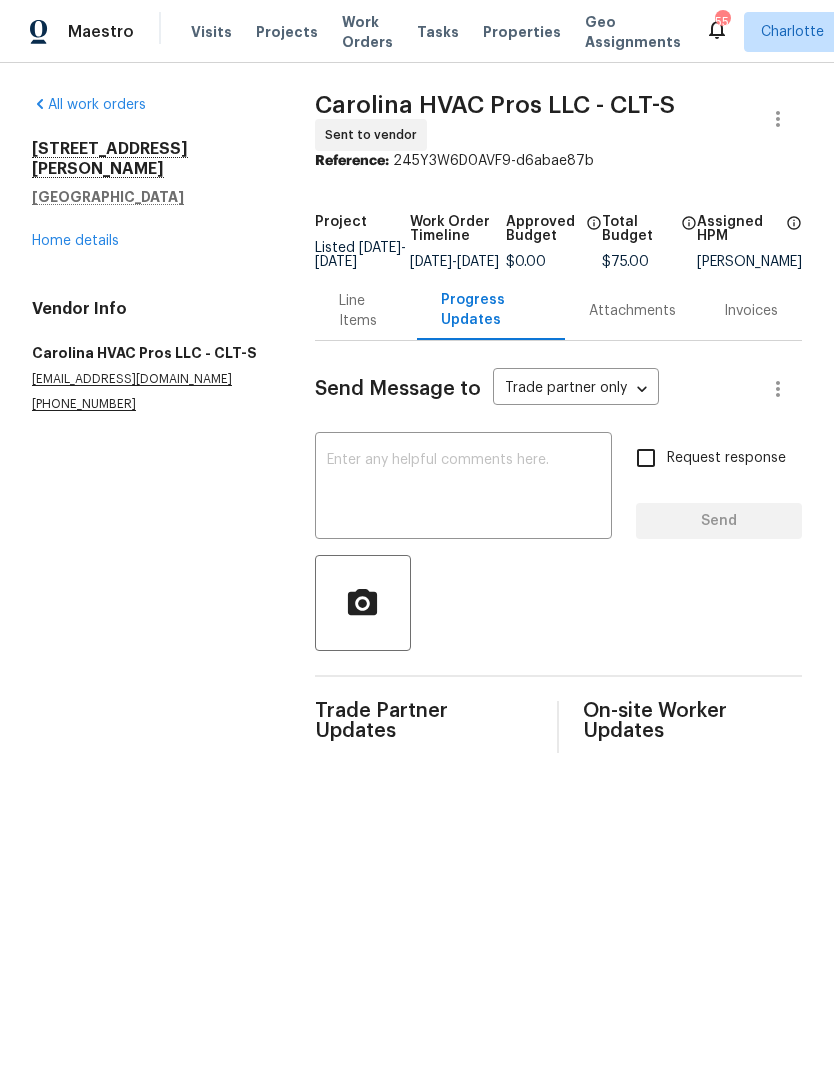 click at bounding box center (463, 488) 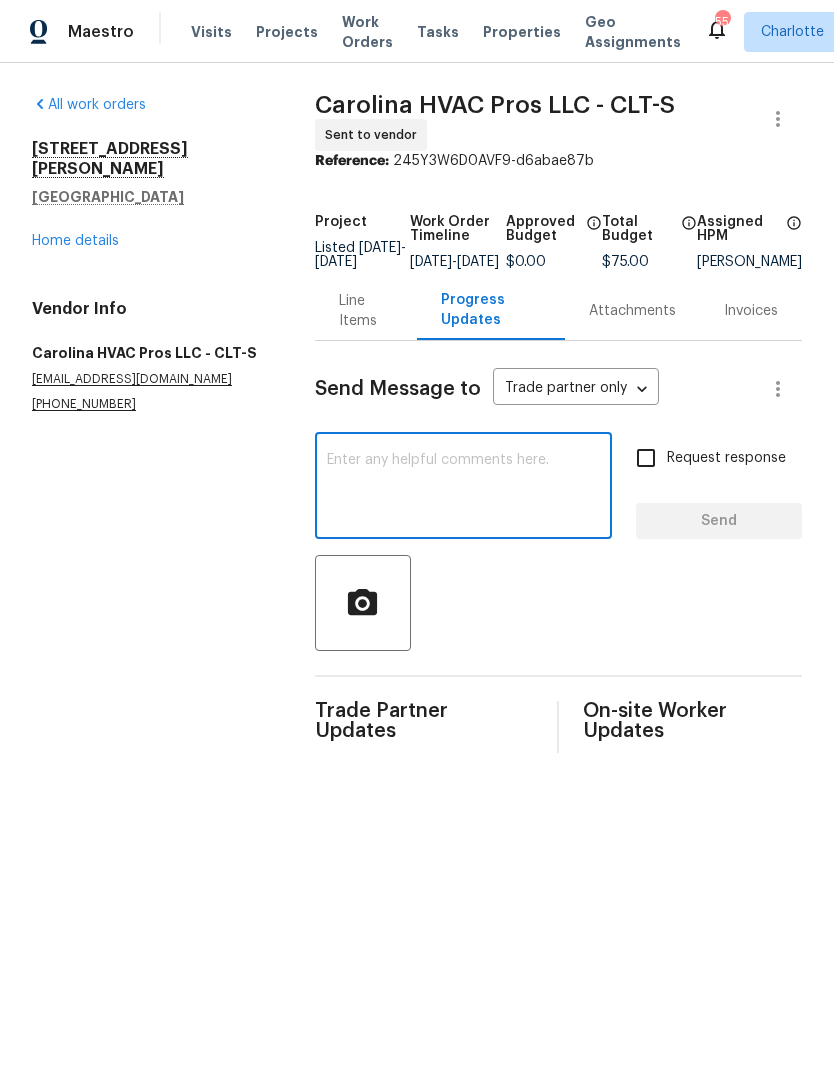 click at bounding box center [463, 488] 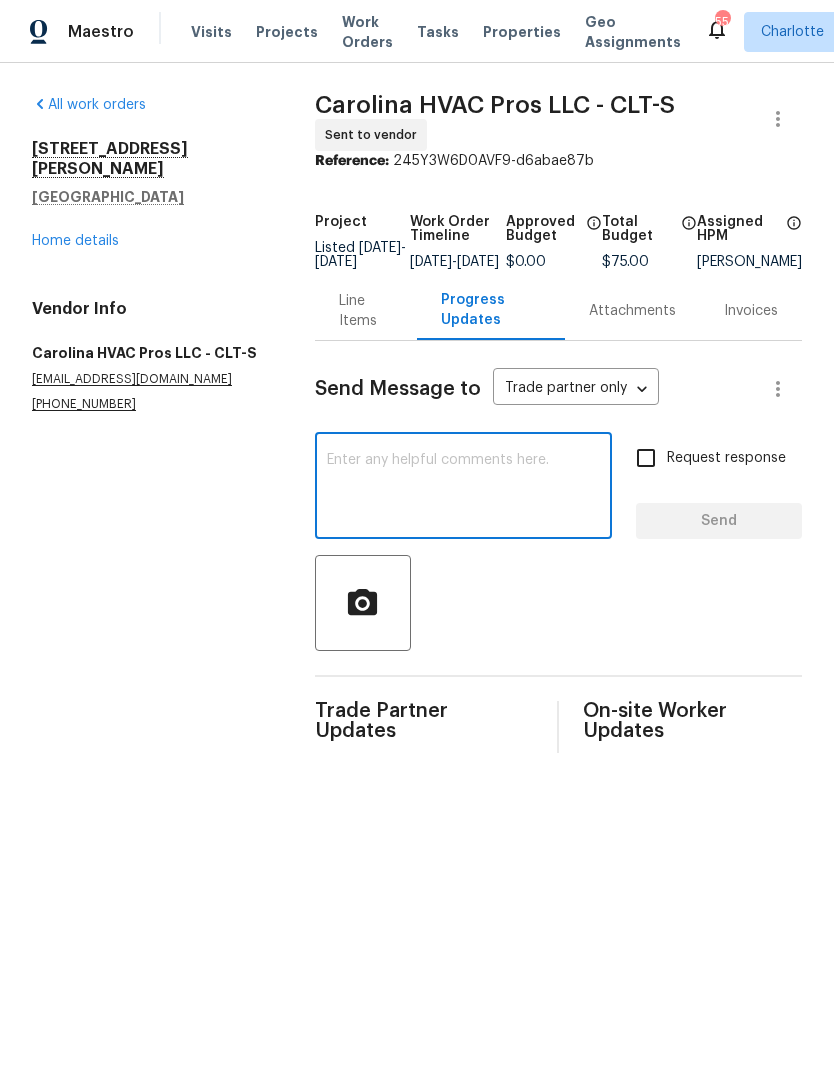 paste on "Please schedule to complete by end of day Thursday." 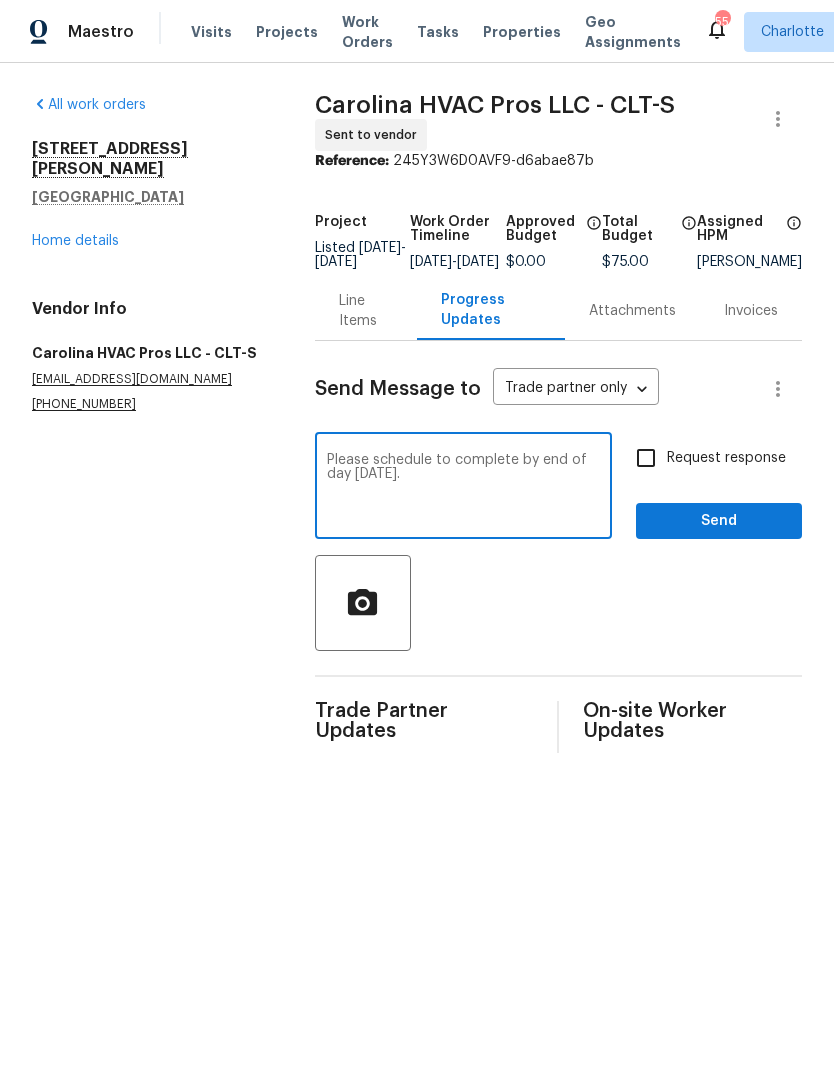 type on "Please schedule to complete by end of day Thursday." 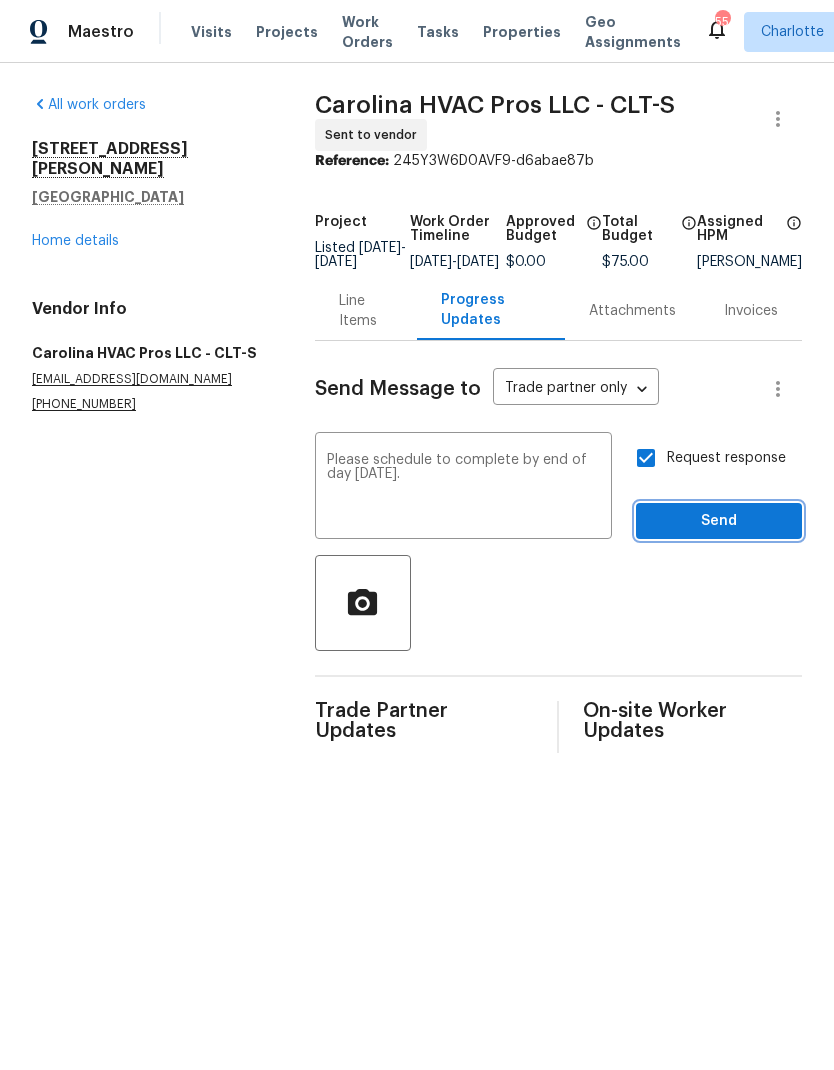 click on "Send" at bounding box center (719, 521) 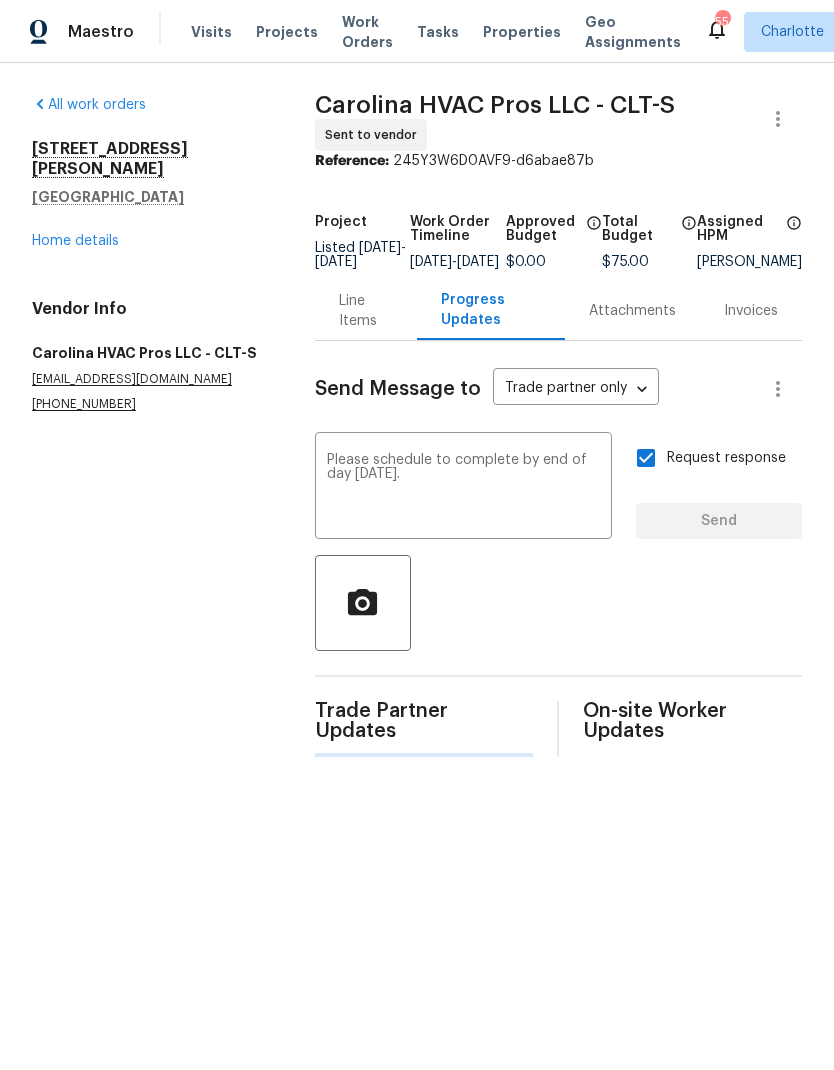 type 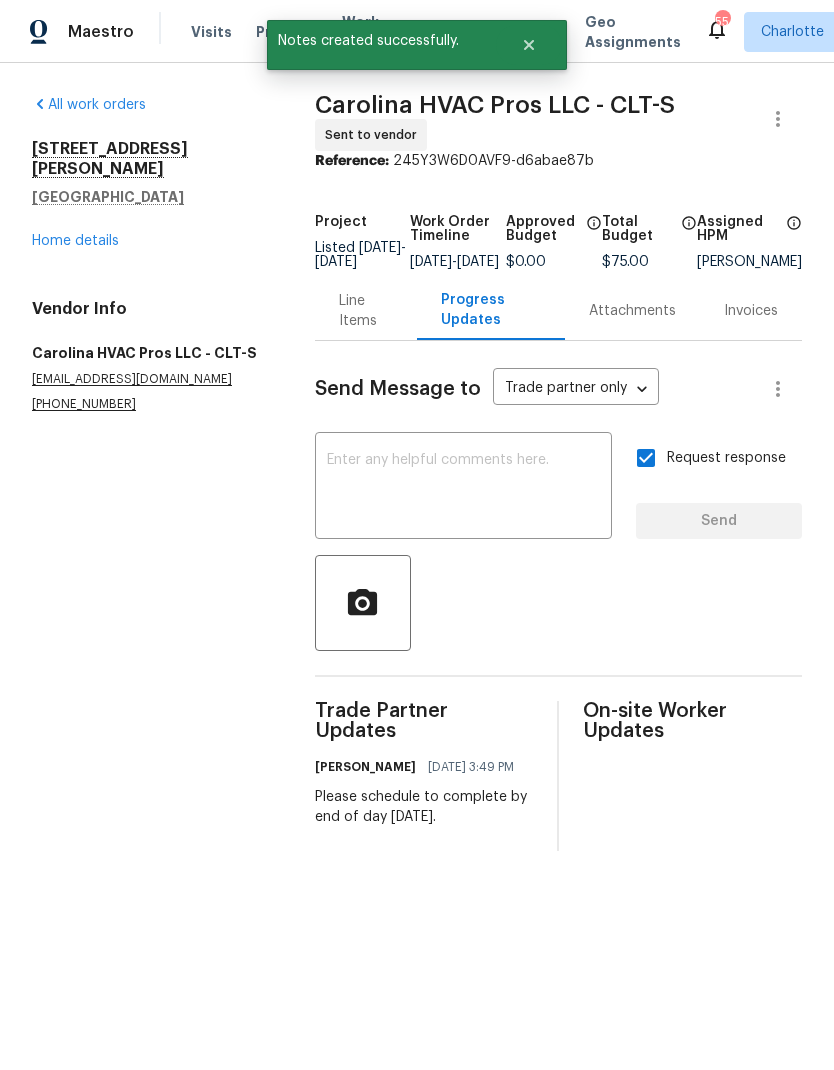 click on "Home details" at bounding box center [75, 241] 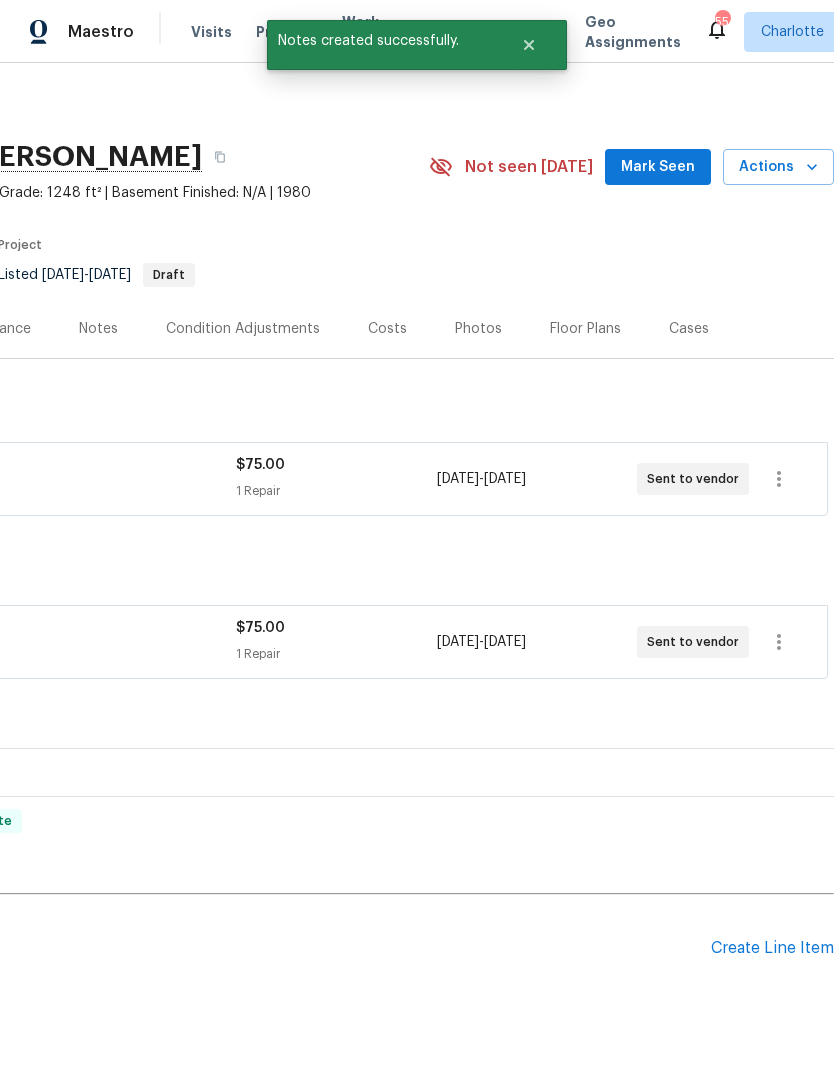 scroll, scrollTop: 4, scrollLeft: 296, axis: both 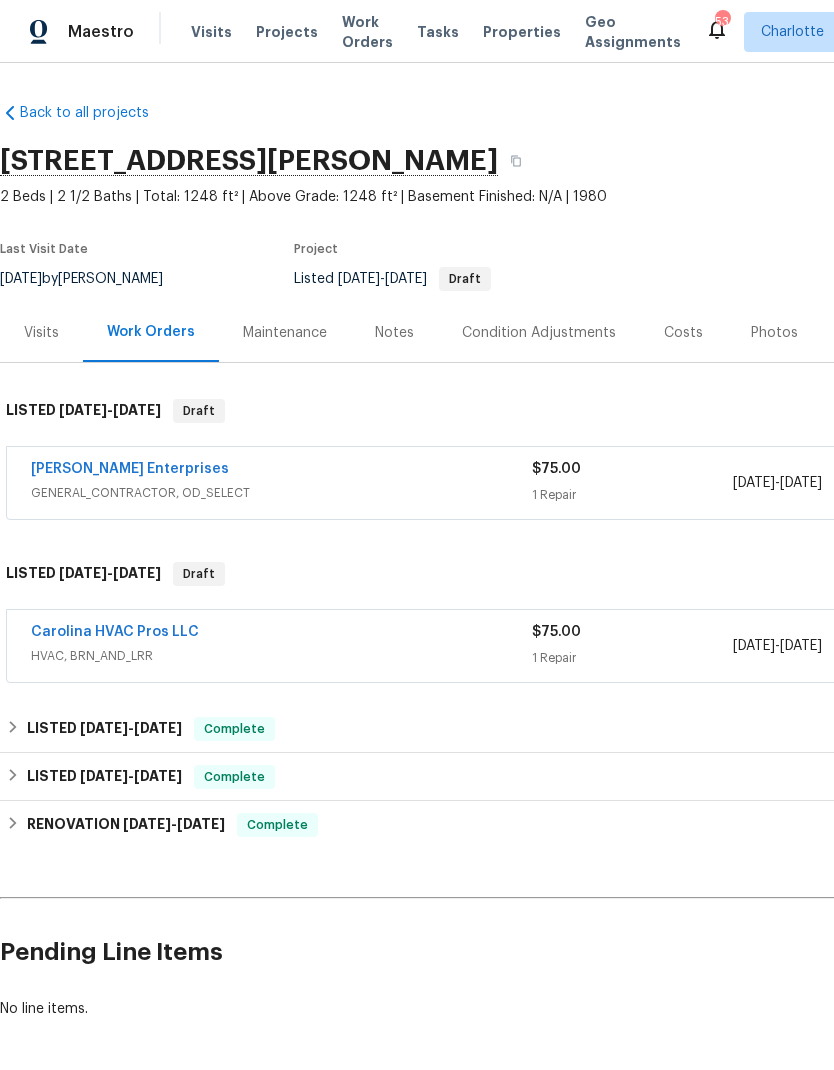 click on "Carolina HVAC Pros LLC" at bounding box center (115, 632) 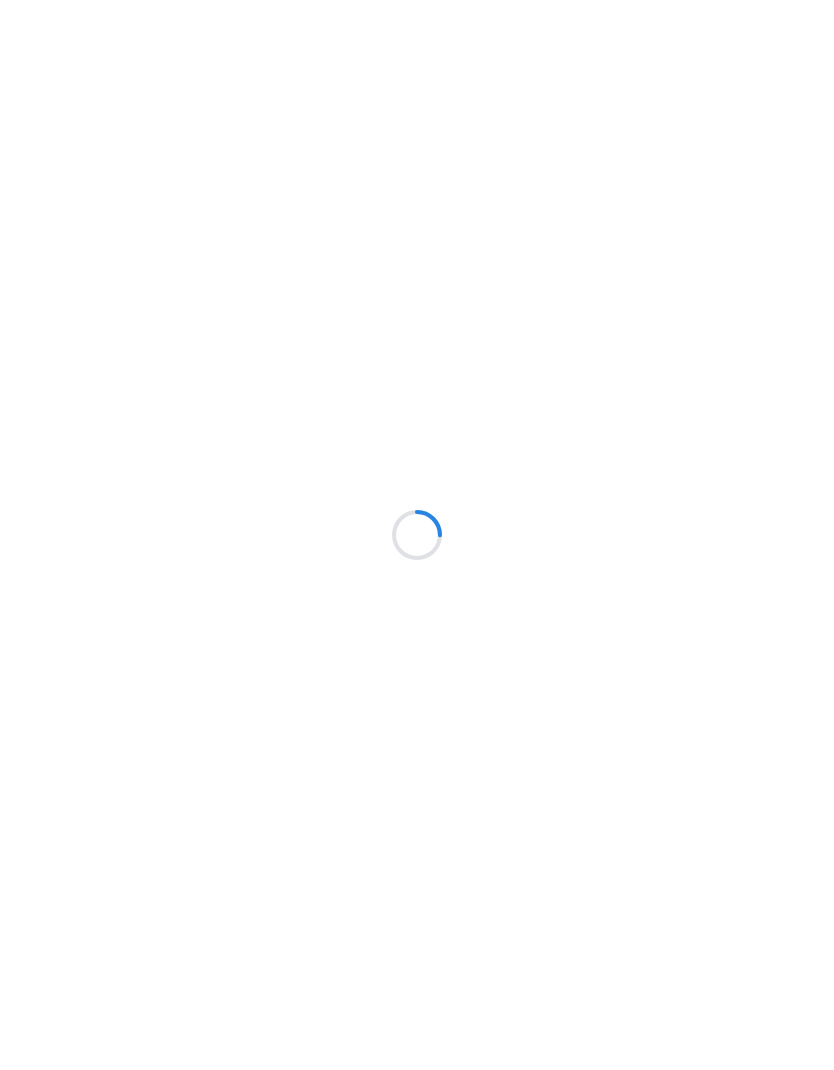 scroll, scrollTop: 0, scrollLeft: 0, axis: both 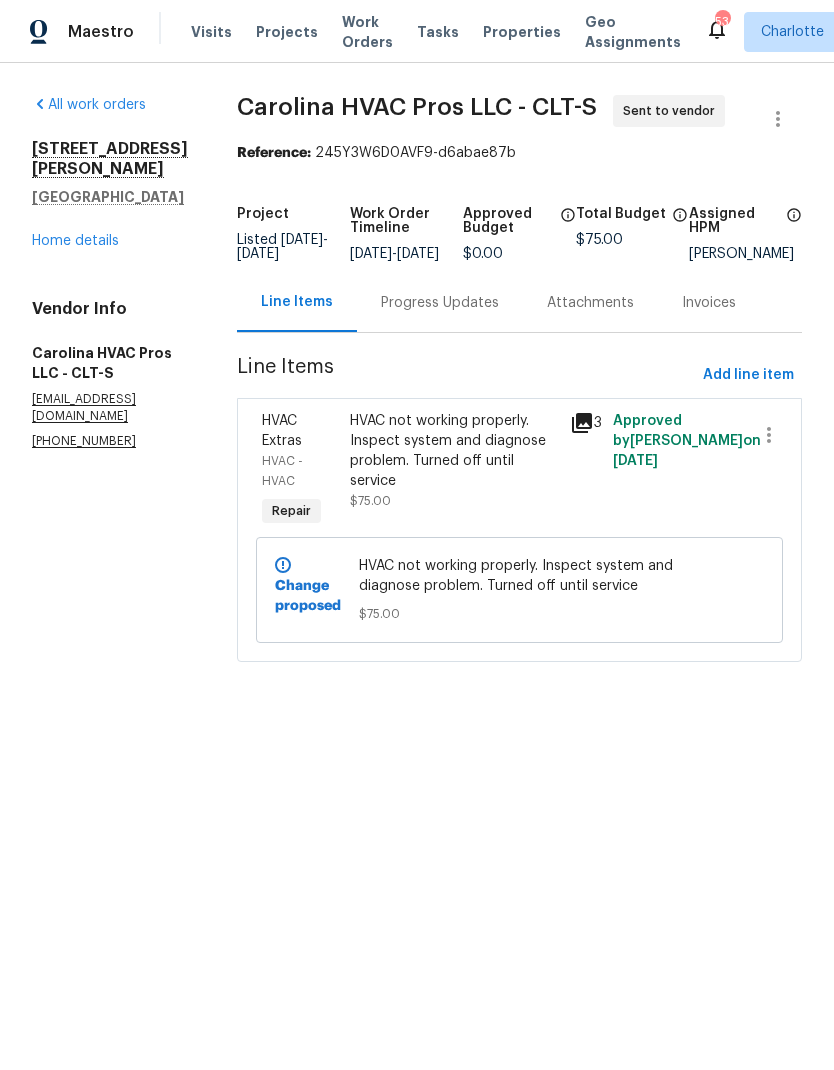 click on "Progress Updates" at bounding box center [440, 303] 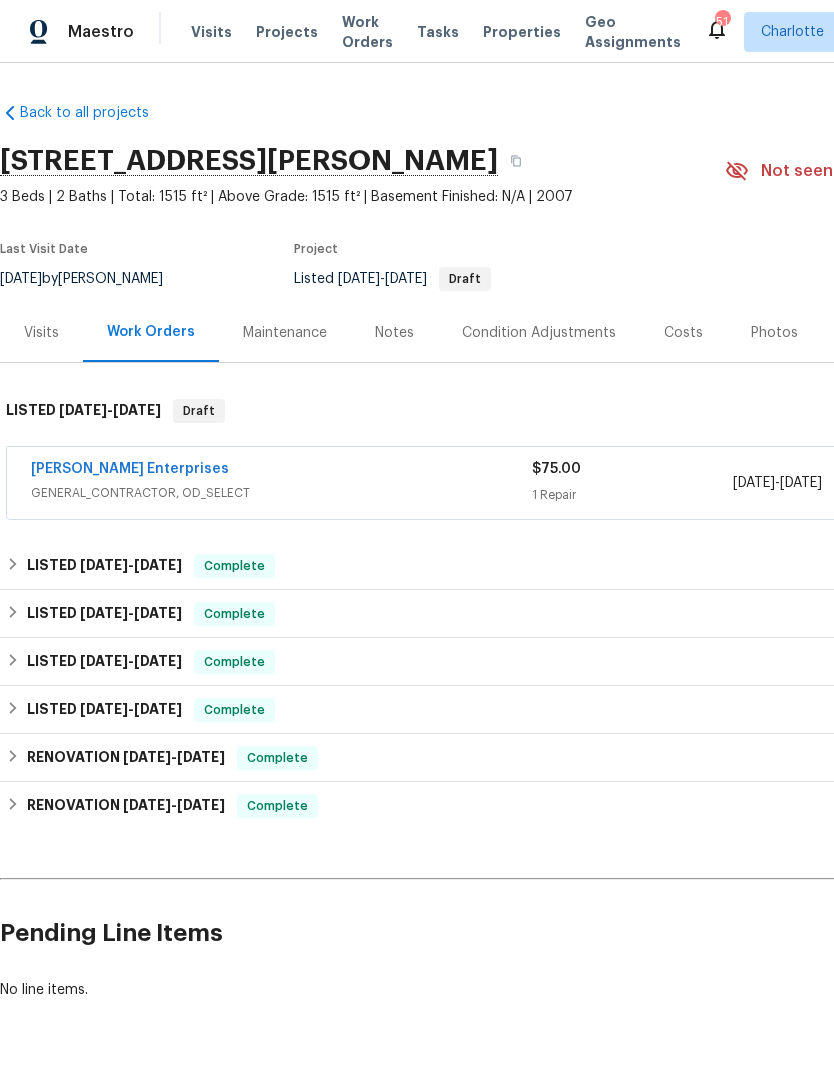 scroll, scrollTop: 0, scrollLeft: 0, axis: both 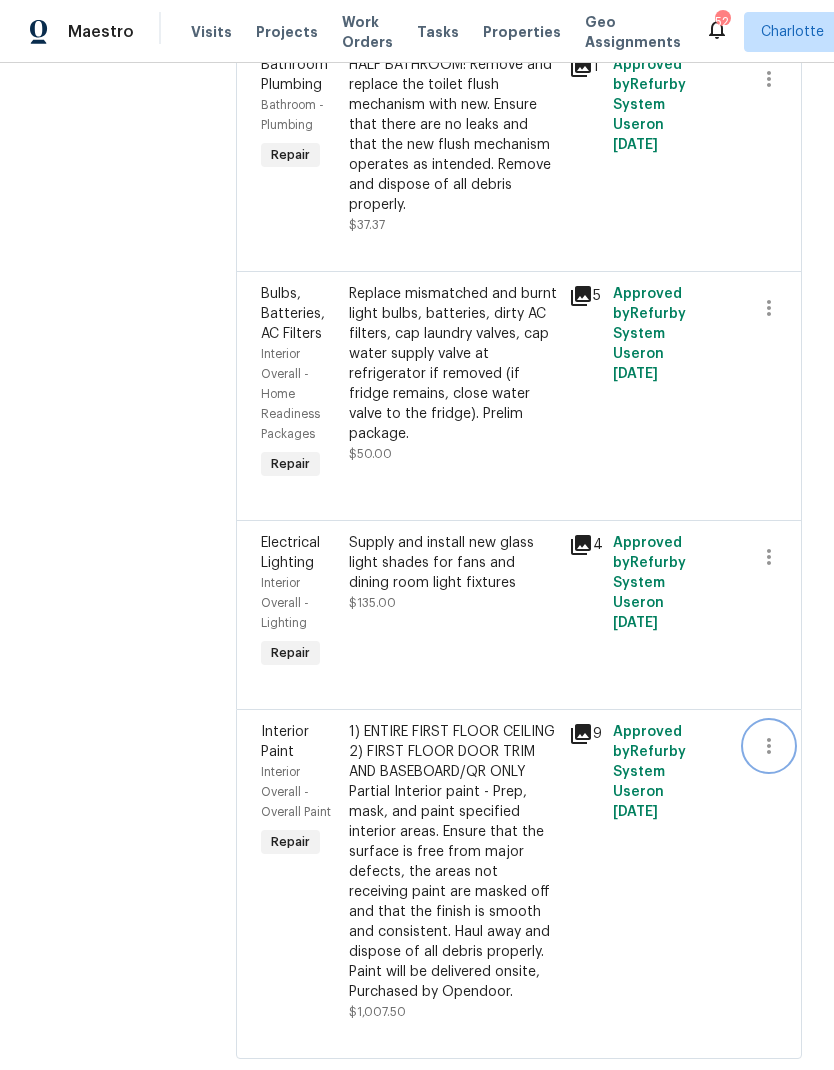 click 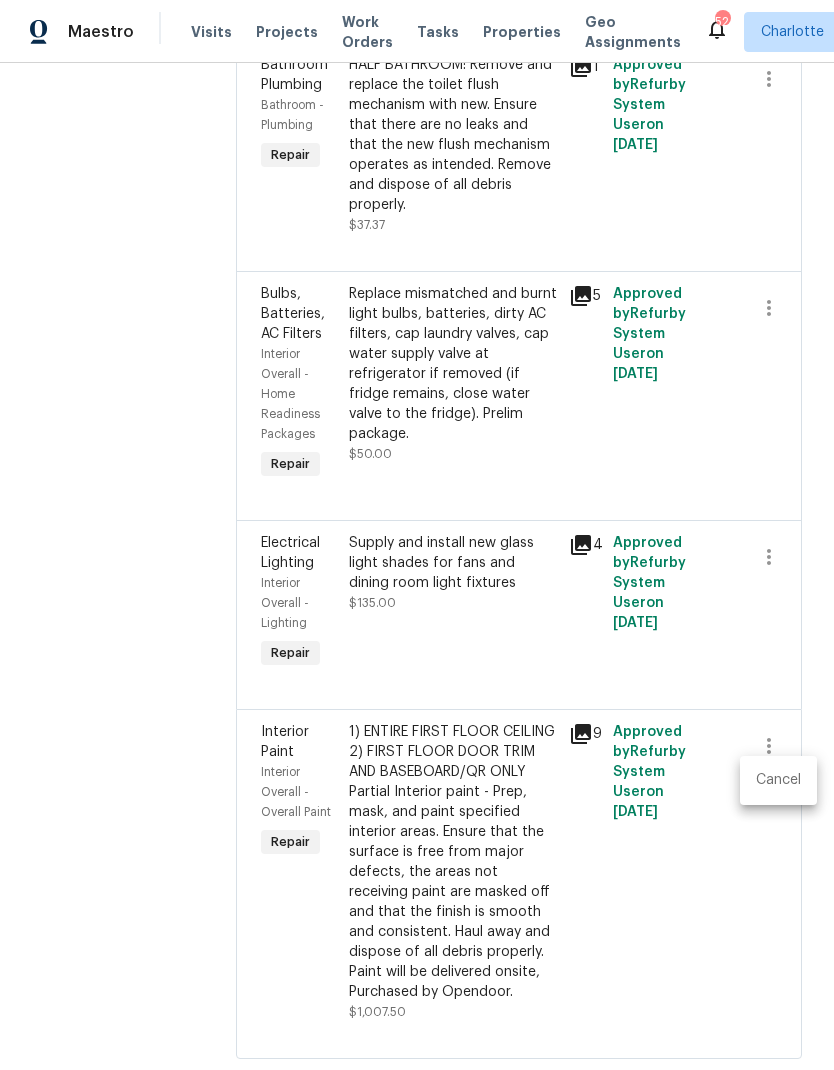 click on "Cancel" at bounding box center (778, 780) 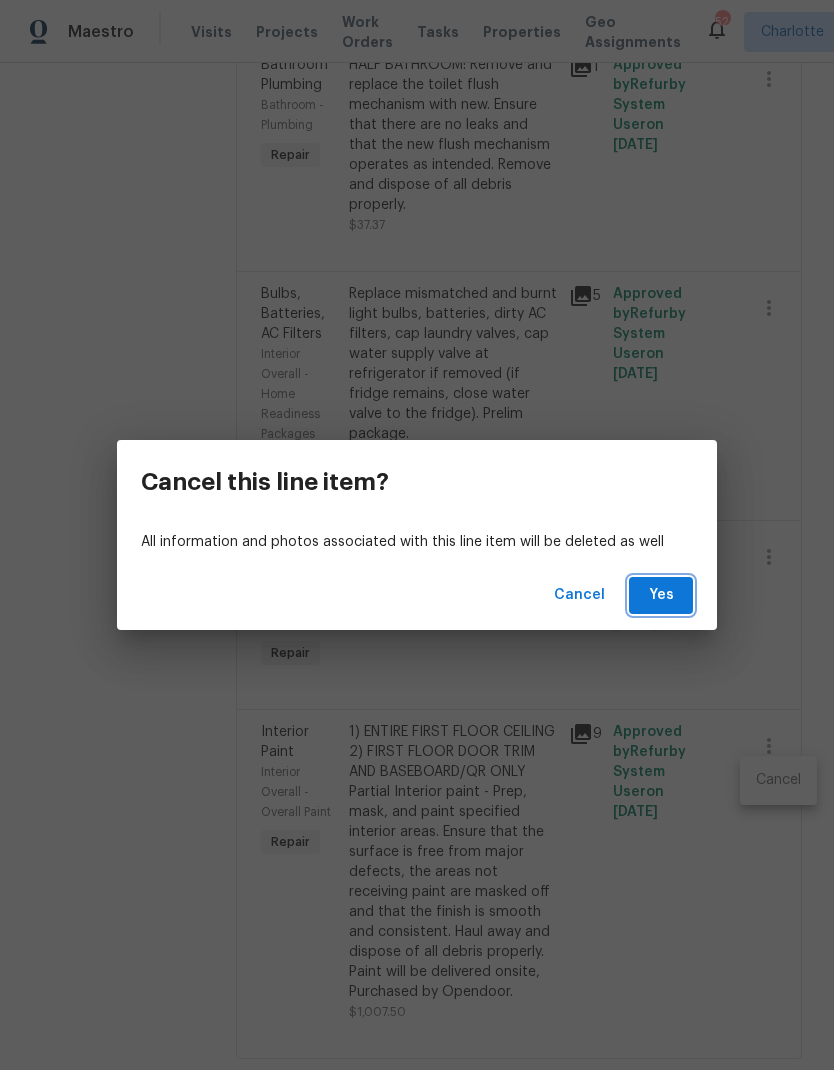 click on "Yes" at bounding box center [661, 595] 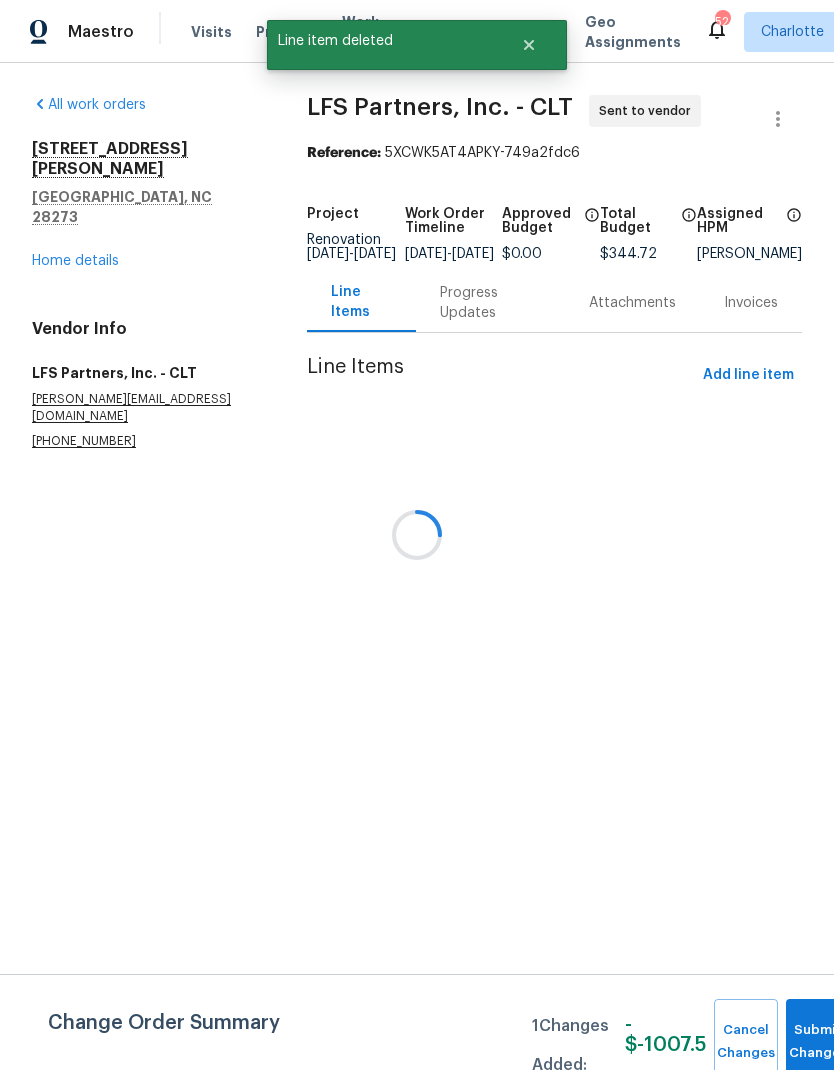 scroll, scrollTop: 0, scrollLeft: 0, axis: both 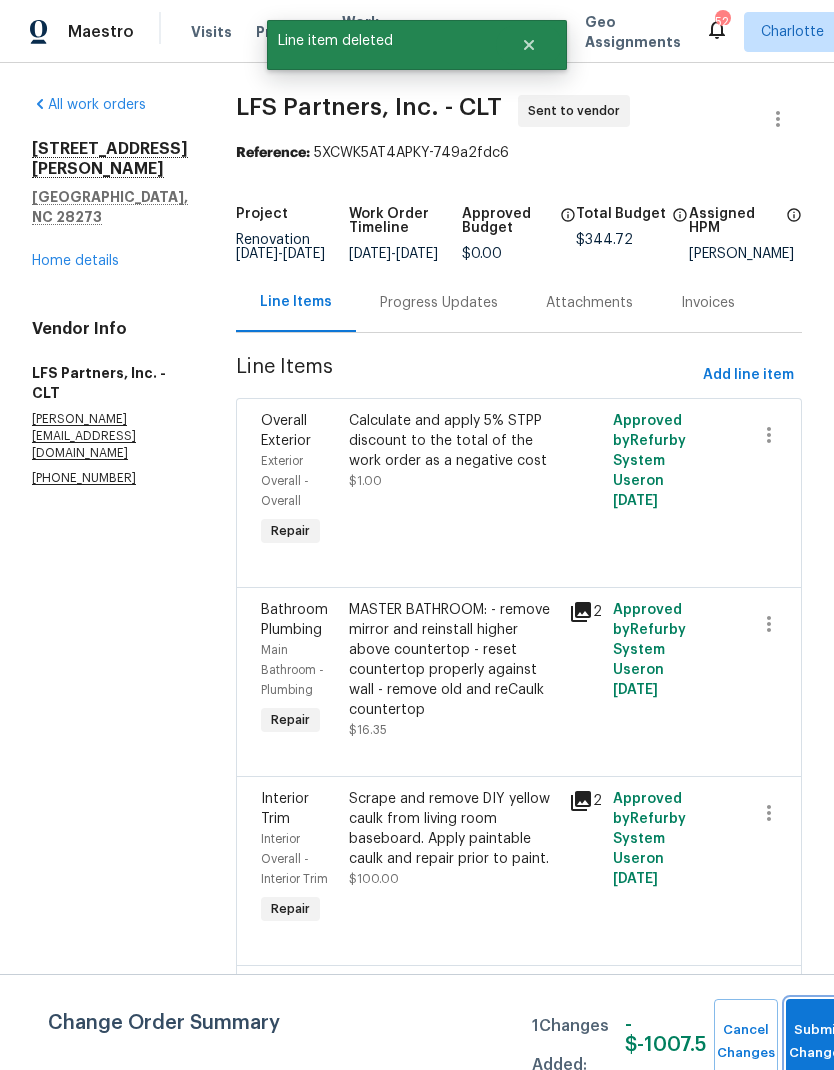 click on "Submit Changes" at bounding box center (818, 1042) 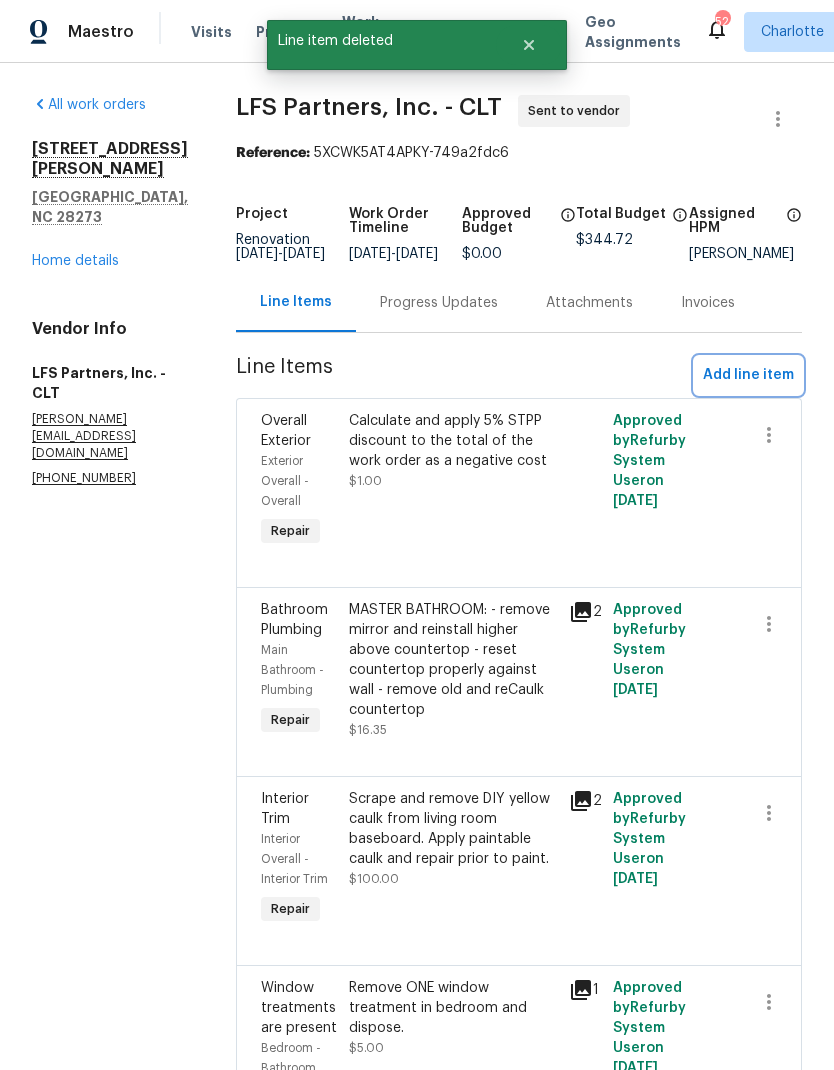 click on "Add line item" at bounding box center [748, 375] 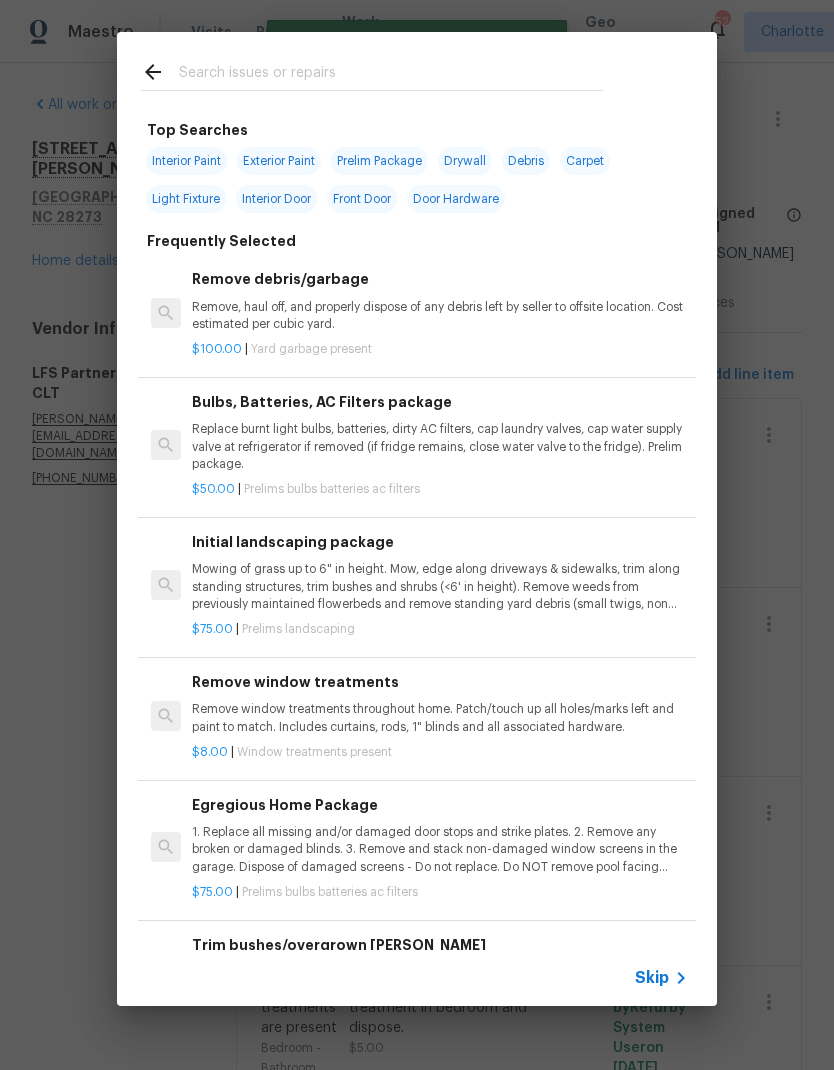 click at bounding box center (391, 75) 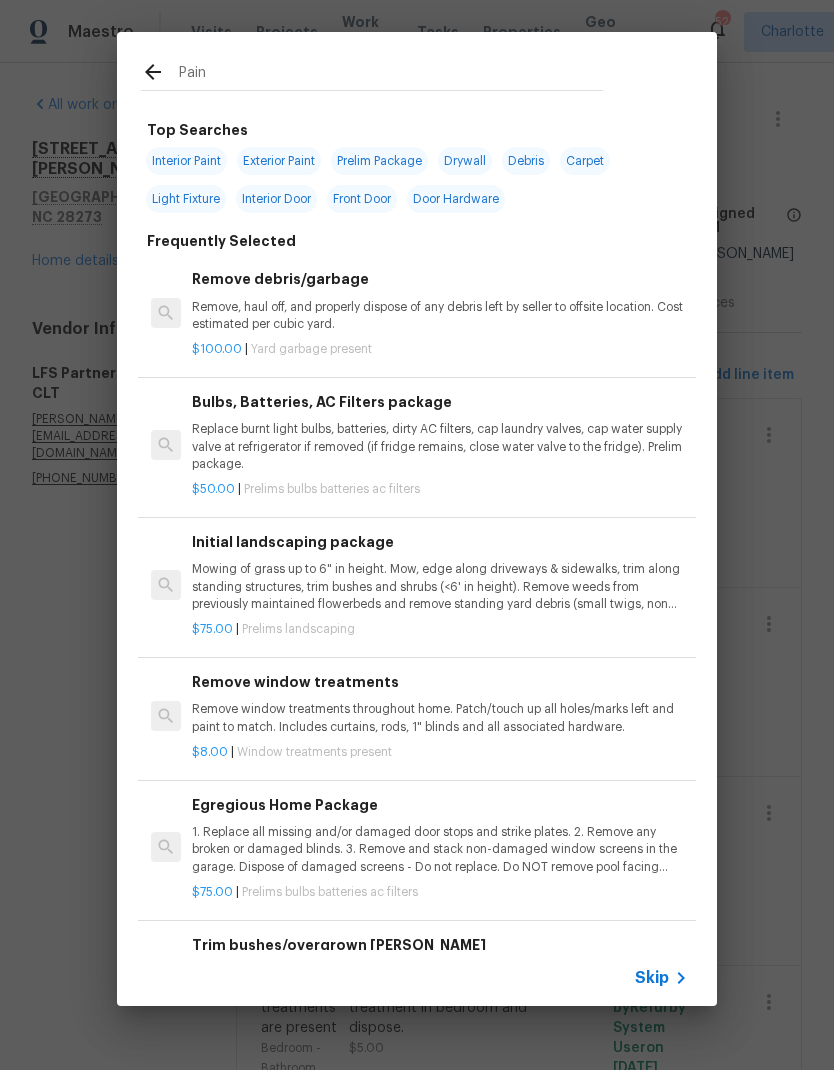 type on "Paint" 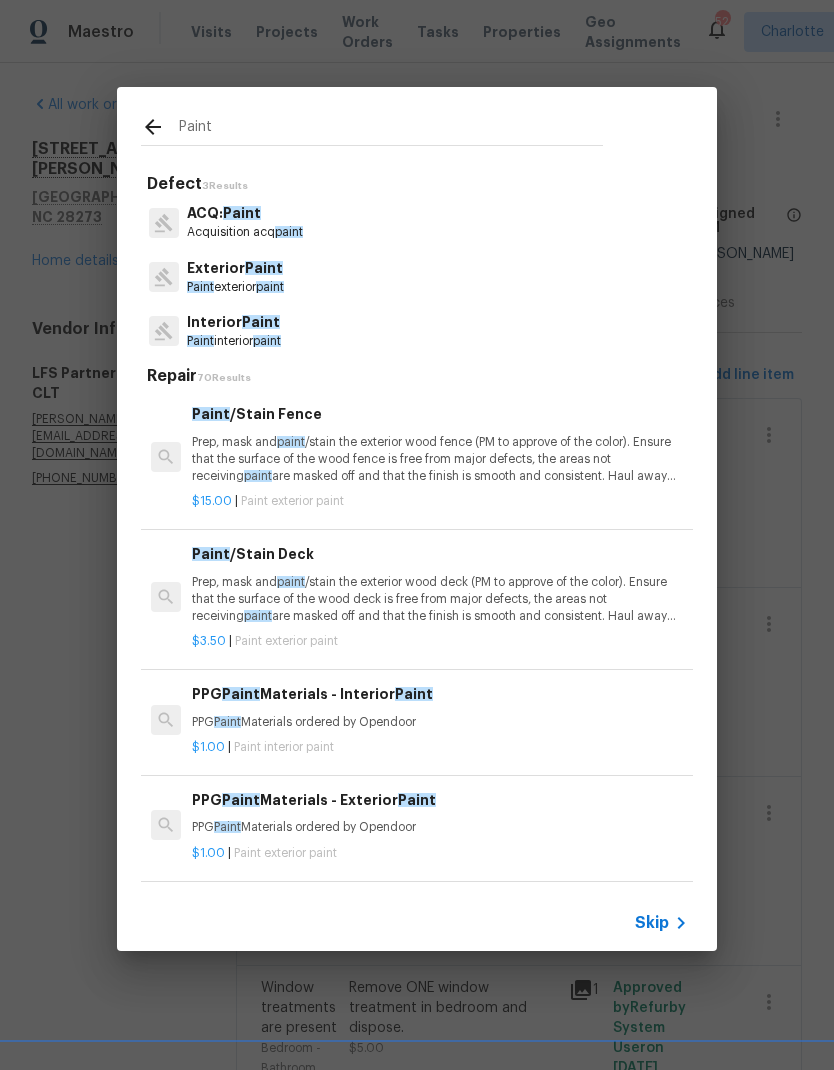 click on "Interior  Paint" at bounding box center (234, 322) 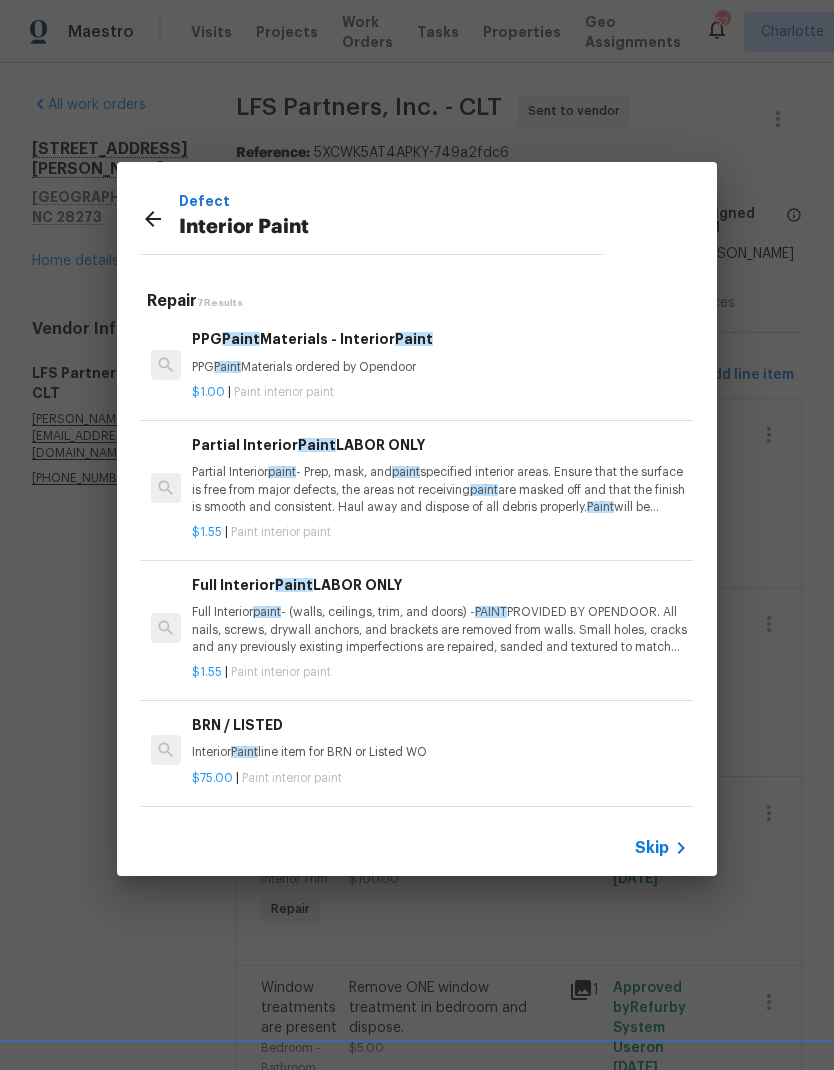 click on "Full Interior  paint  - (walls, ceilings, trim, and doors) -  PAINT  PROVIDED BY OPENDOOR. All nails, screws, drywall anchors, and brackets are removed from walls. Small holes, cracks and any previously existing imperfections are repaired, sanded and textured to match surrounding texture prior to  paint ing. Caulk all edges/corners, windows, doors, counters, tubs/showers and baseboards; To include  paint ing of all register vents (after proper preparation), all sides of doors, protection of floors, cabinets, hardware and hinges, windows with drop cloths, plastic sheeting and masking. Clean up and removal of prep debris and any  paint  overspray." at bounding box center [440, 629] 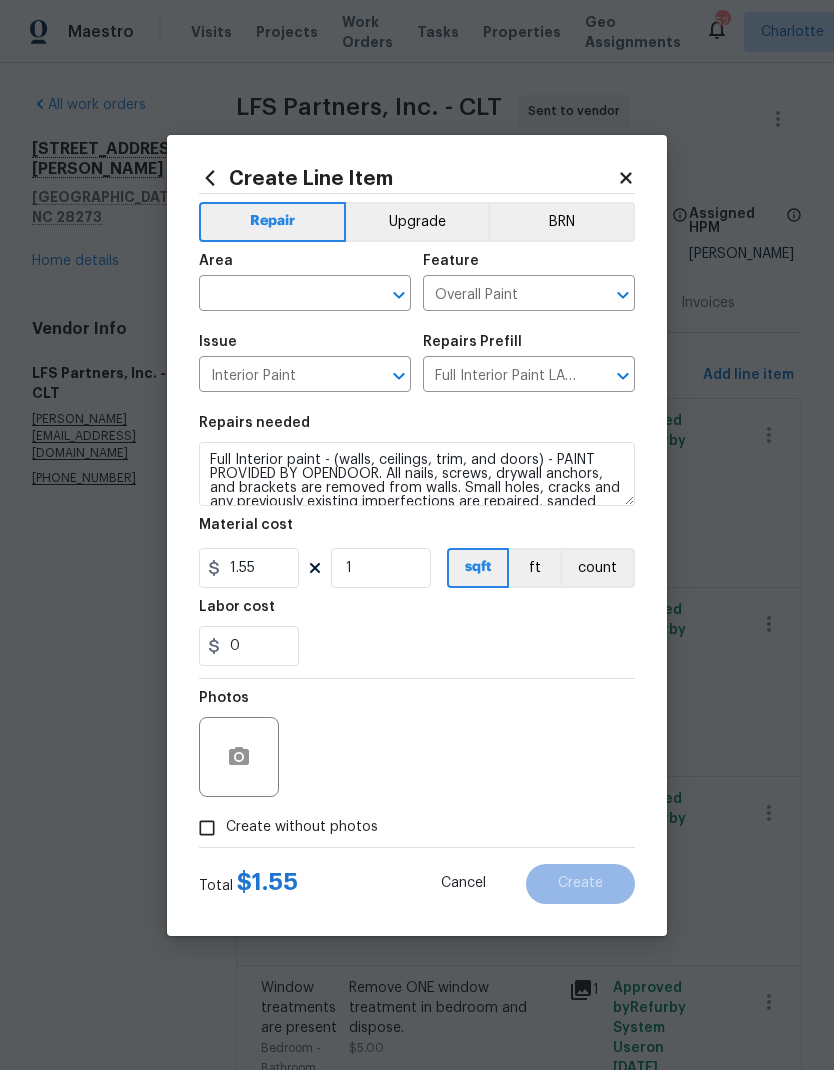 click at bounding box center [277, 295] 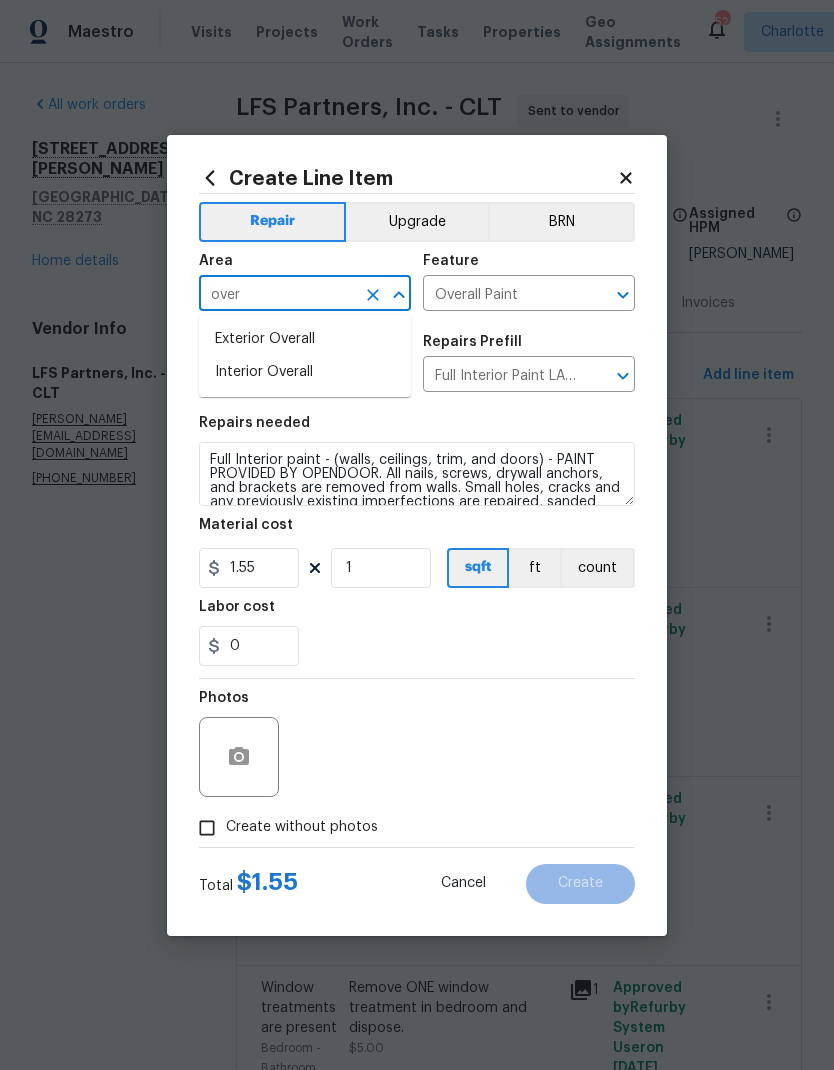 click on "Interior Overall" at bounding box center [305, 372] 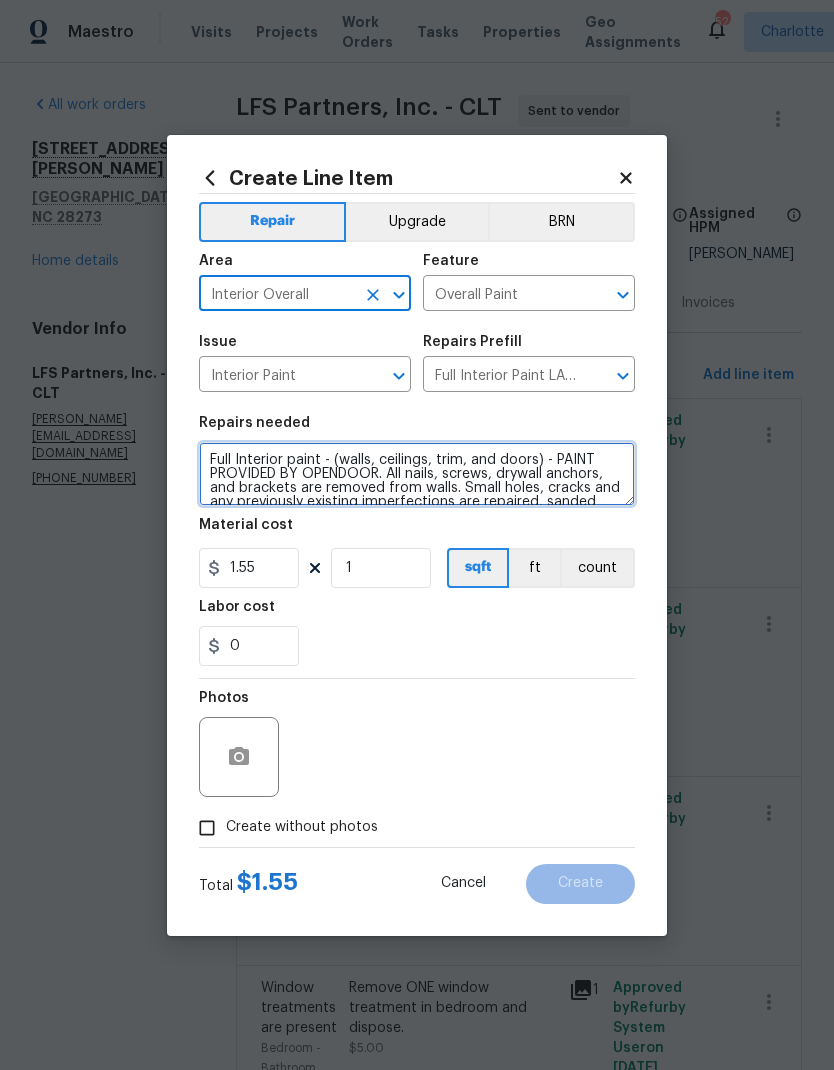click on "Full Interior paint - (walls, ceilings, trim, and doors) - PAINT PROVIDED BY OPENDOOR. All nails, screws, drywall anchors, and brackets are removed from walls. Small holes, cracks and any previously existing imperfections are repaired, sanded and textured to match surrounding texture prior to painting. Caulk all edges/corners, windows, doors, counters, tubs/showers and baseboards; To include painting of all register vents (after proper preparation), all sides of doors, protection of floors, cabinets, hardware and hinges, windows with drop cloths, plastic sheeting and masking. Clean up and removal of prep debris and any paint overspray." at bounding box center (417, 474) 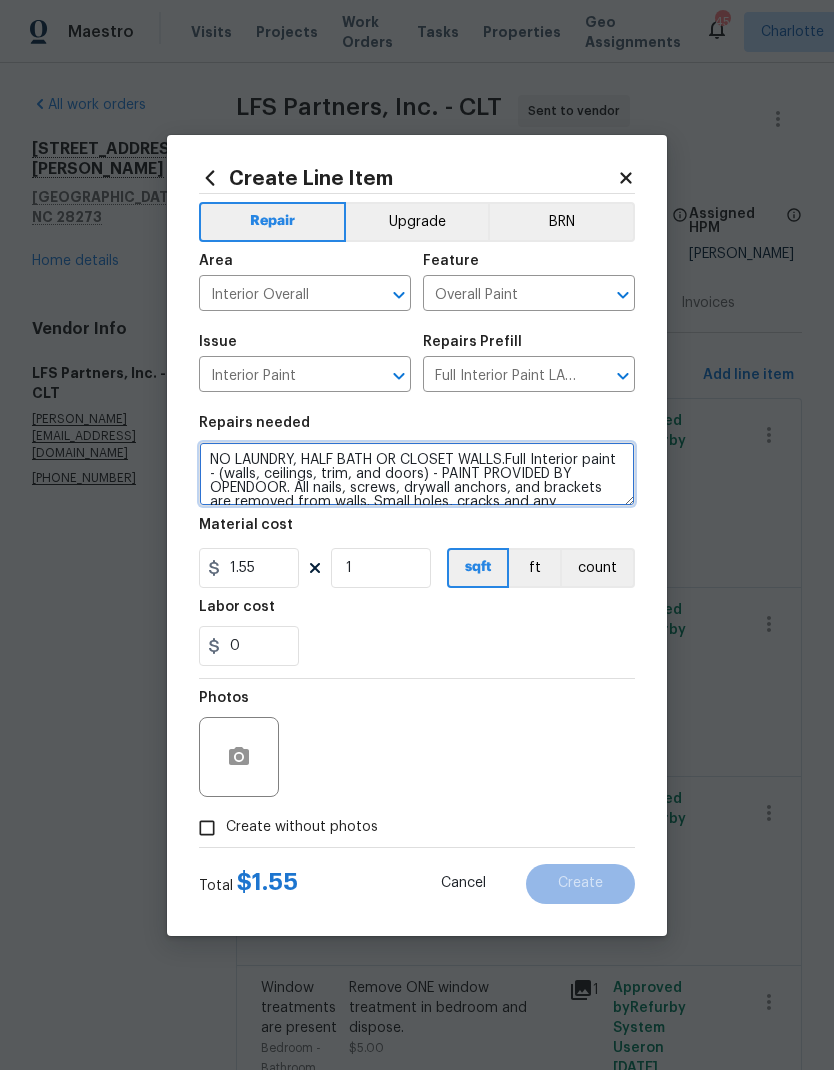 click on "NO LAUNDRY, HALF BATH OR CLOSET WALLS.Full Interior paint - (walls, ceilings, trim, and doors) - PAINT PROVIDED BY OPENDOOR. All nails, screws, drywall anchors, and brackets are removed from walls. Small holes, cracks and any previously existing imperfections are repaired, sanded and textured to match surrounding texture prior to painting. Caulk all edges/corners, windows, doors, counters, tubs/showers and baseboards; To include painting of all register vents (after proper preparation), all sides of doors, protection of floors, cabinets, hardware and hinges, windows with drop cloths, plastic sheeting and masking. Clean up and removal of prep debris and any paint overspray." at bounding box center [417, 474] 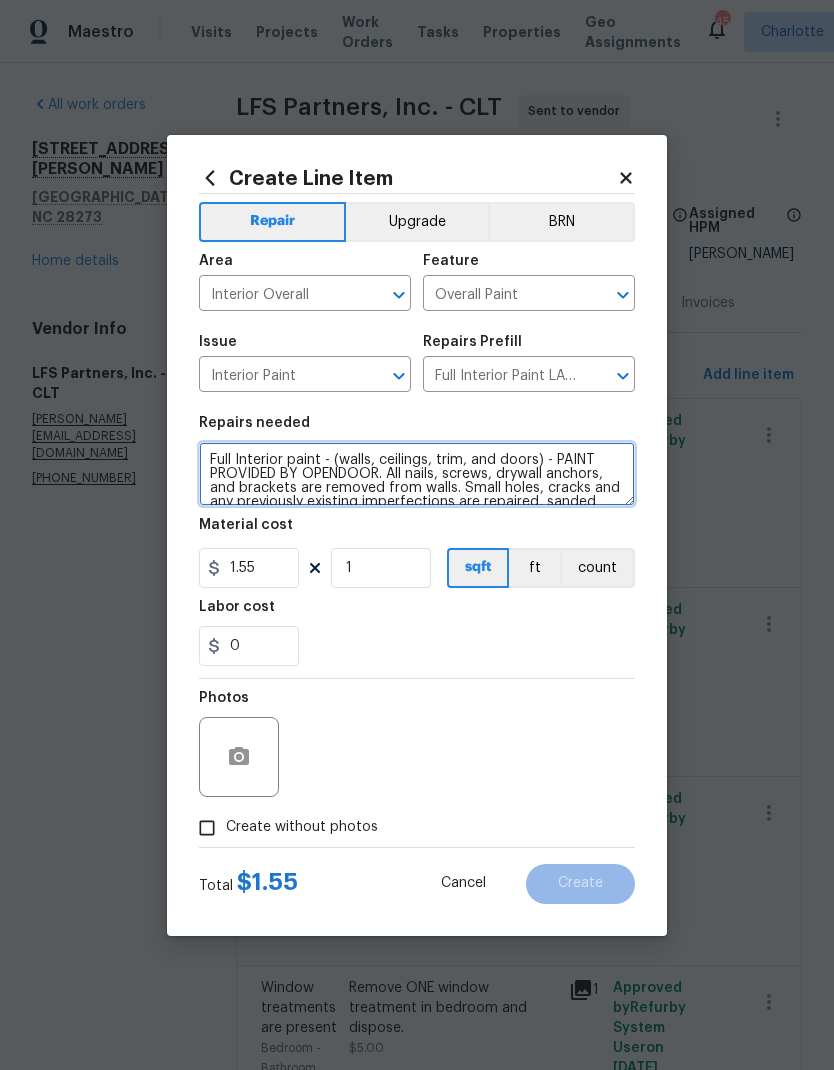 click on "Full Interior paint - (walls, ceilings, trim, and doors) - PAINT PROVIDED BY OPENDOOR. All nails, screws, drywall anchors, and brackets are removed from walls. Small holes, cracks and any previously existing imperfections are repaired, sanded and textured to match surrounding texture prior to painting. Caulk all edges/corners, windows, doors, counters, tubs/showers and baseboards; To include painting of all register vents (after proper preparation), all sides of doors, protection of floors, cabinets, hardware and hinges, windows with drop cloths, plastic sheeting and masking. Clean up and removal of prep debris and any paint overspray." at bounding box center (417, 474) 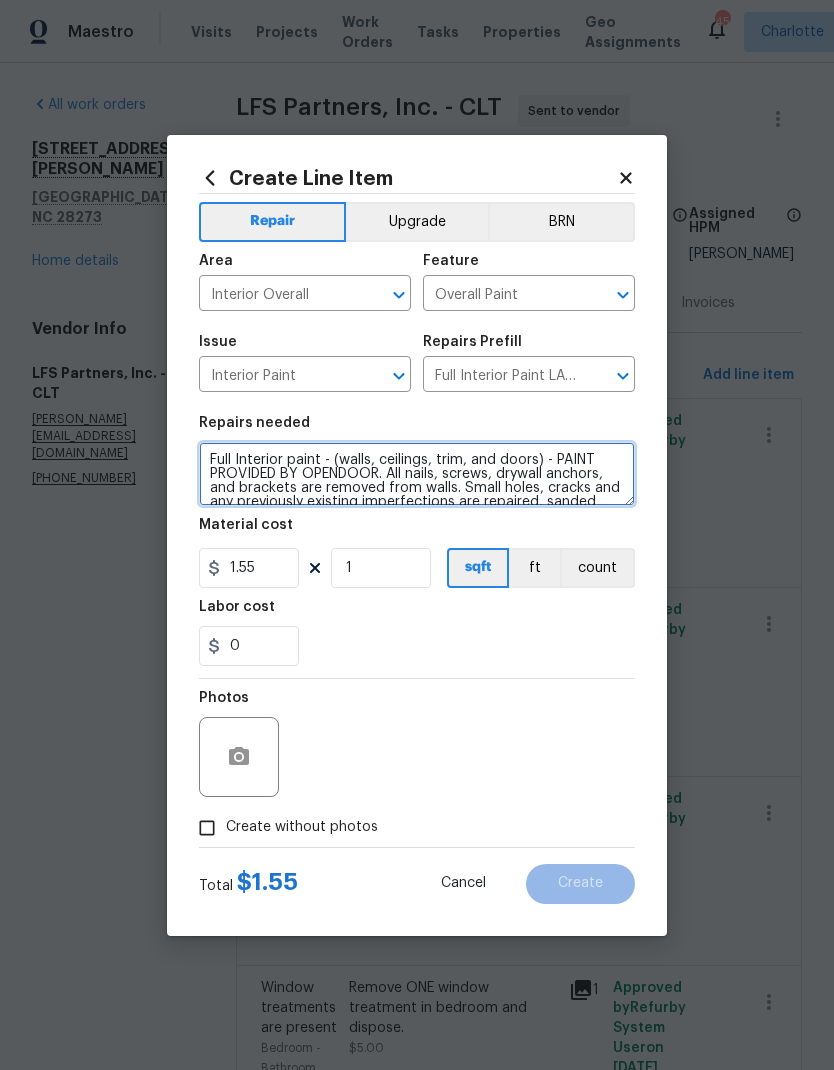 paste on "NO LAUNDRY, HALF BATH OR CLOSET WALLS." 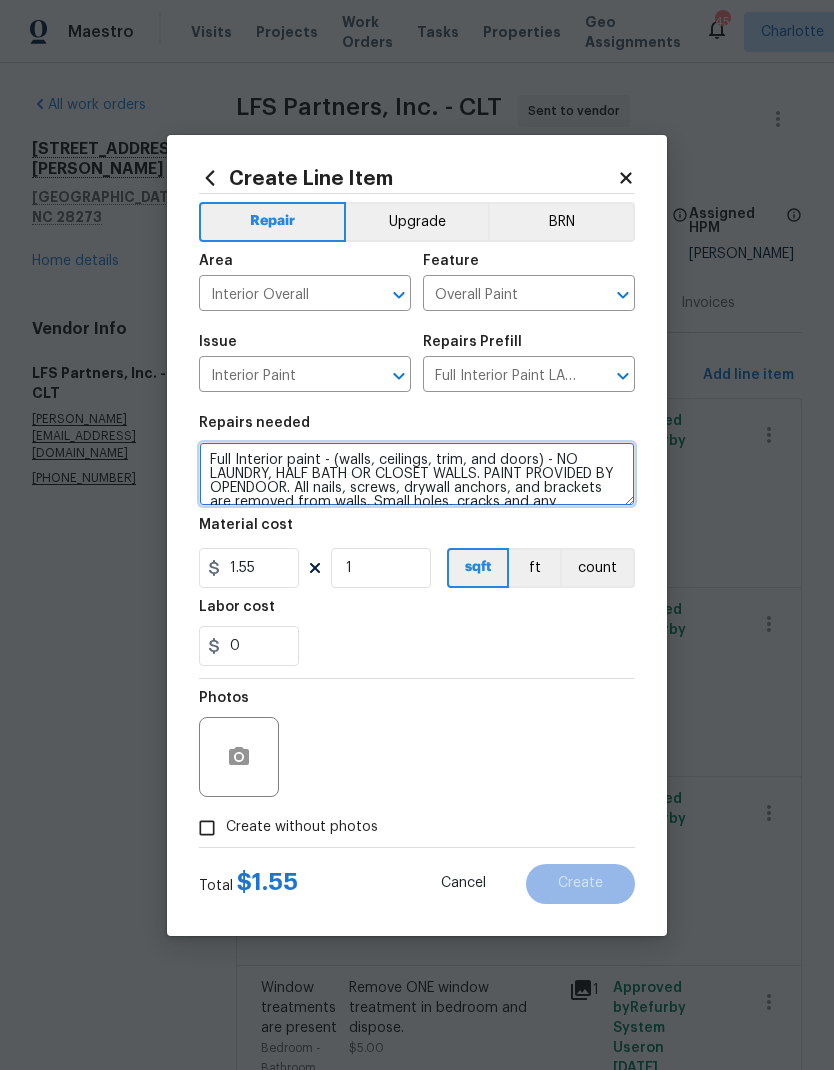type on "Full Interior paint - (walls, ceilings, trim, and doors) - NO LAUNDRY, HALF BATH OR CLOSET WALLS. PAINT PROVIDED BY OPENDOOR. All nails, screws, drywall anchors, and brackets are removed from walls. Small holes, cracks and any previously existing imperfections are repaired, sanded and textured to match surrounding texture prior to painting. Caulk all edges/corners, windows, doors, counters, tubs/showers and baseboards; To include painting of all register vents (after proper preparation), all sides of doors, protection of floors, cabinets, hardware and hinges, windows with drop cloths, plastic sheeting and masking. Clean up and removal of prep debris and any paint overspray." 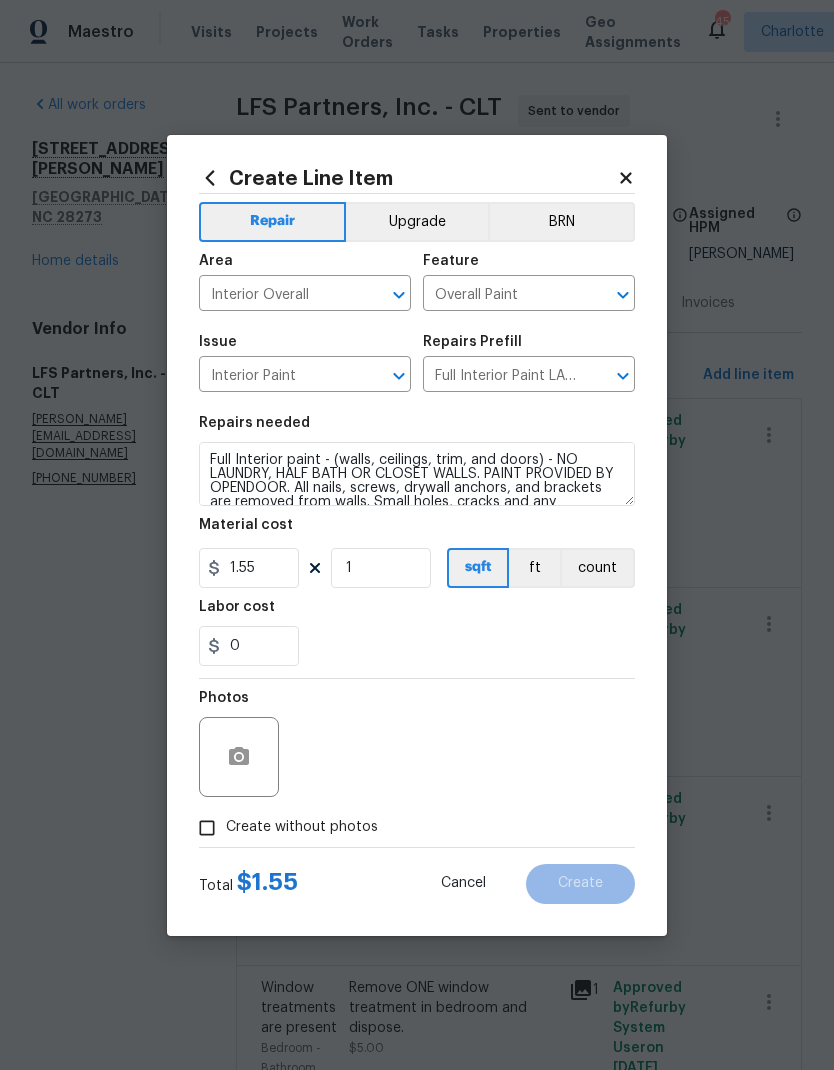 click on "0" at bounding box center (417, 646) 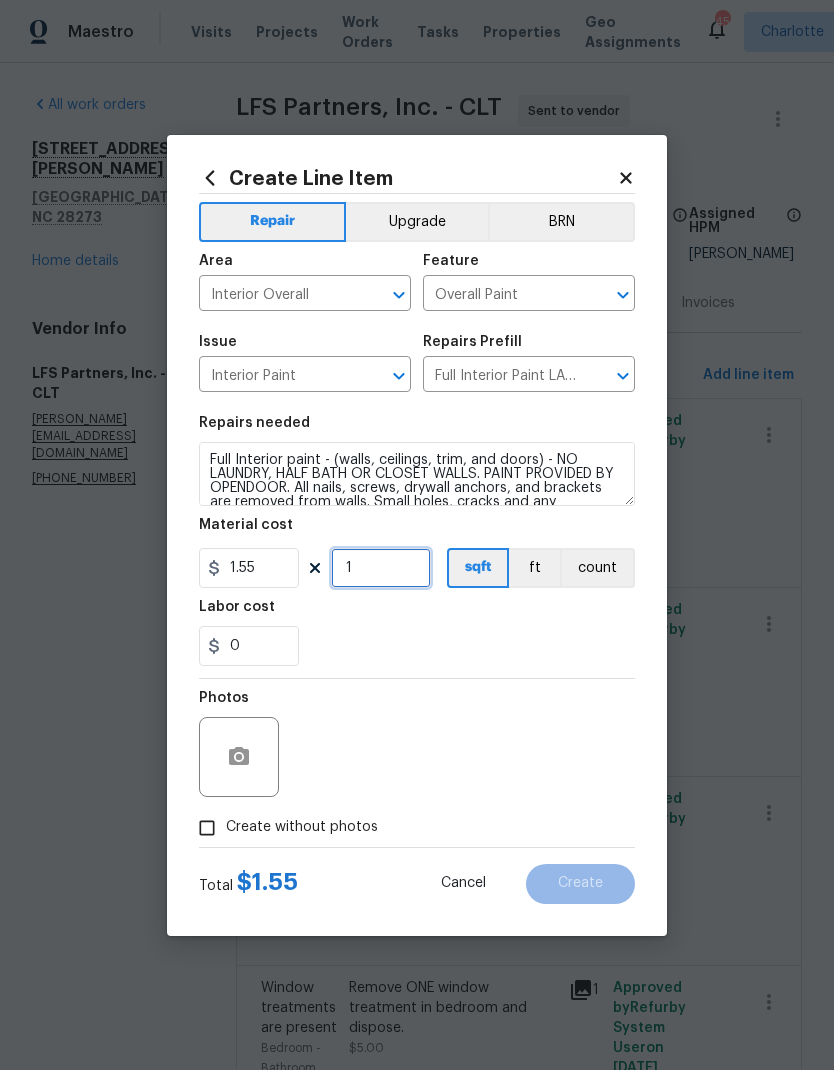 click on "1" at bounding box center (381, 568) 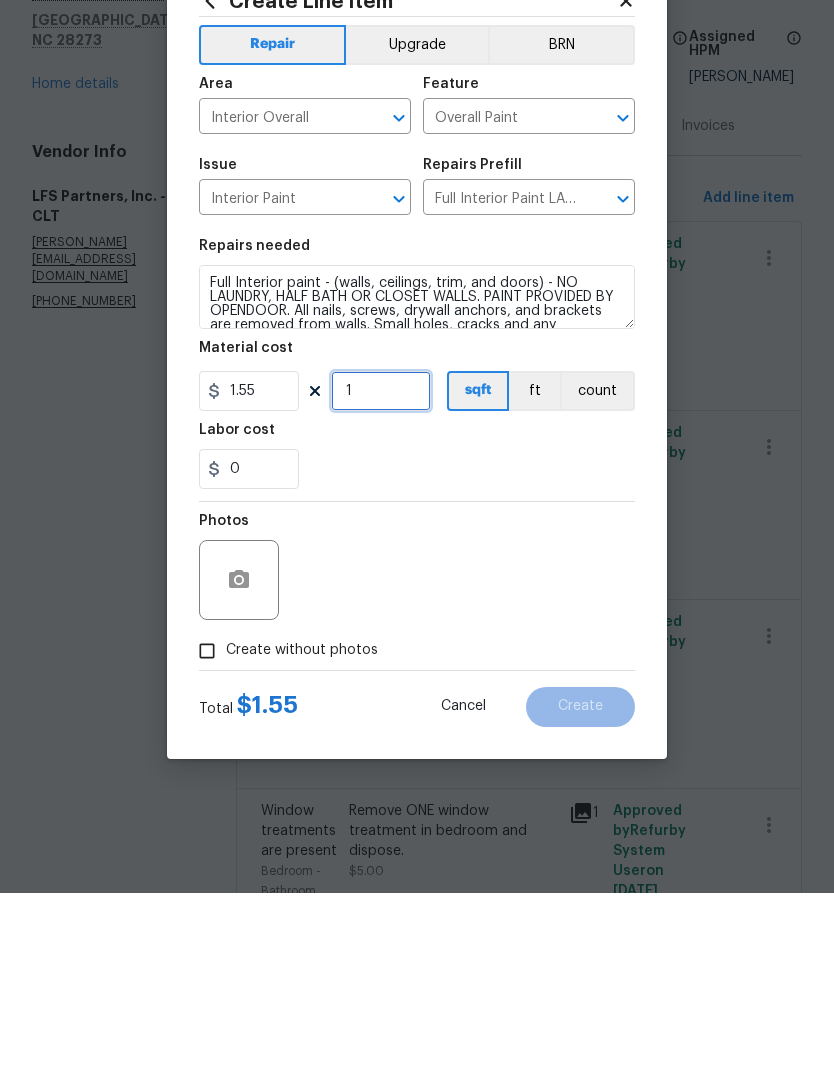 scroll, scrollTop: 80, scrollLeft: 0, axis: vertical 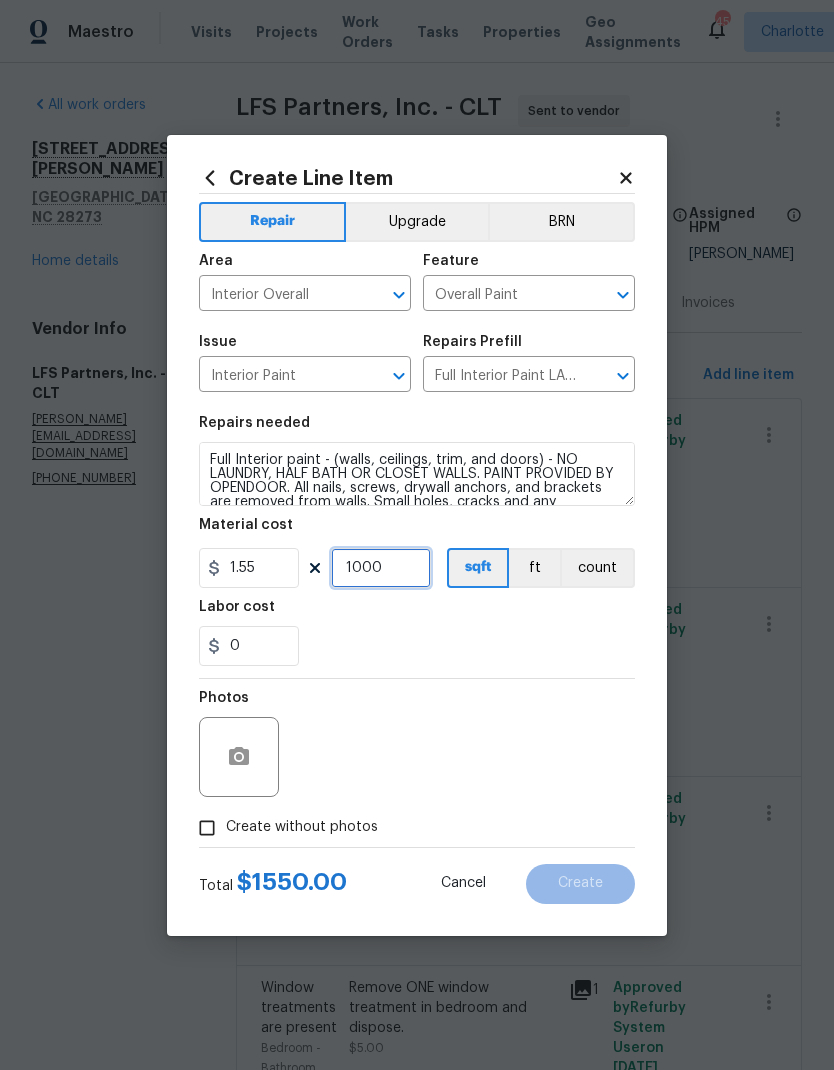 type on "1000" 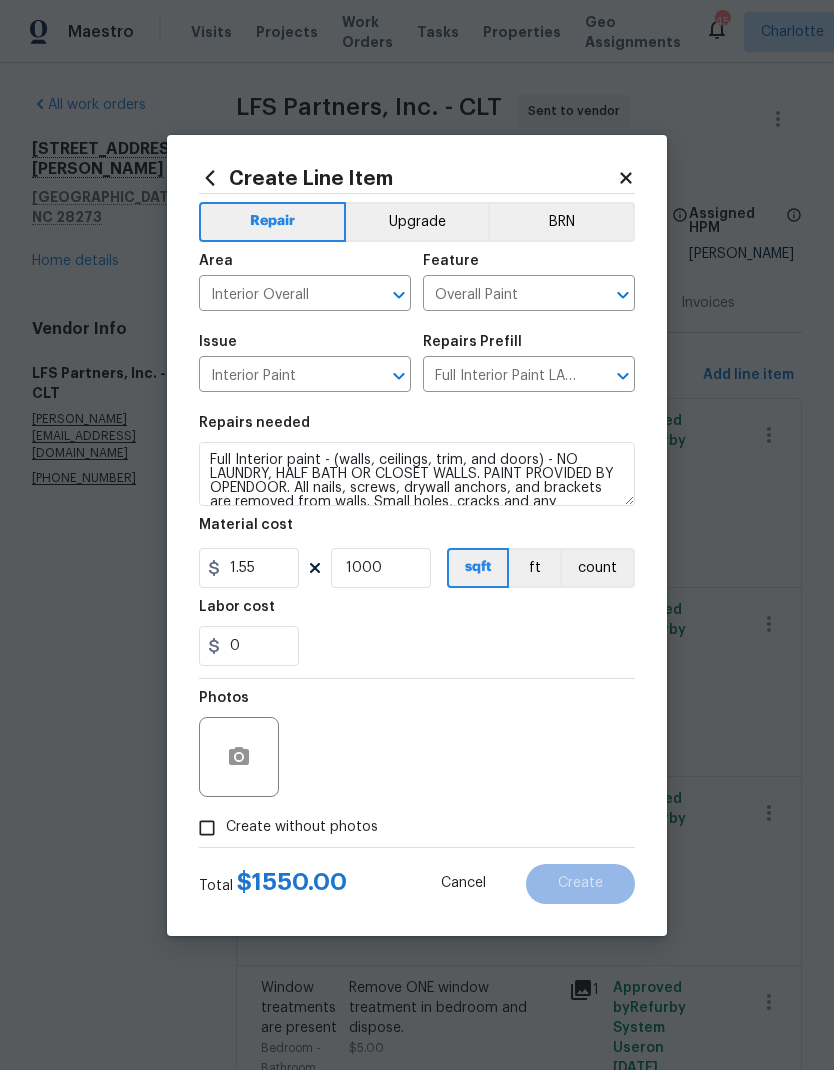 click on "0" at bounding box center [417, 646] 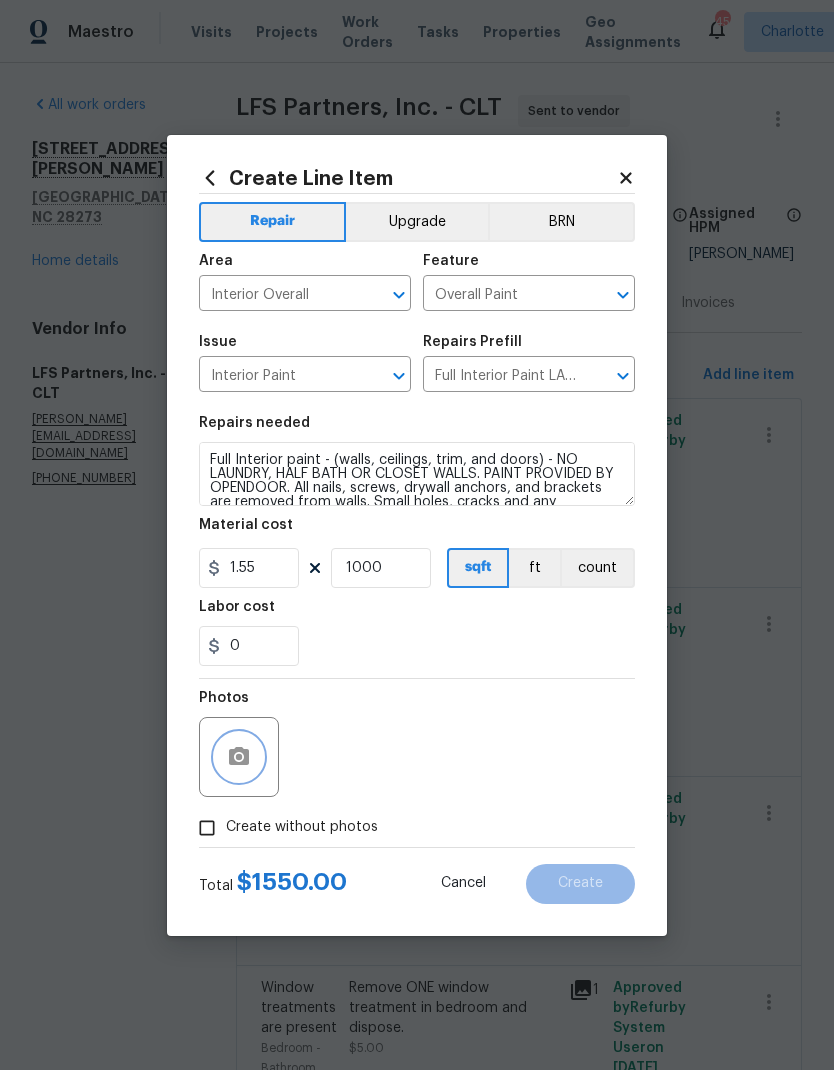 click 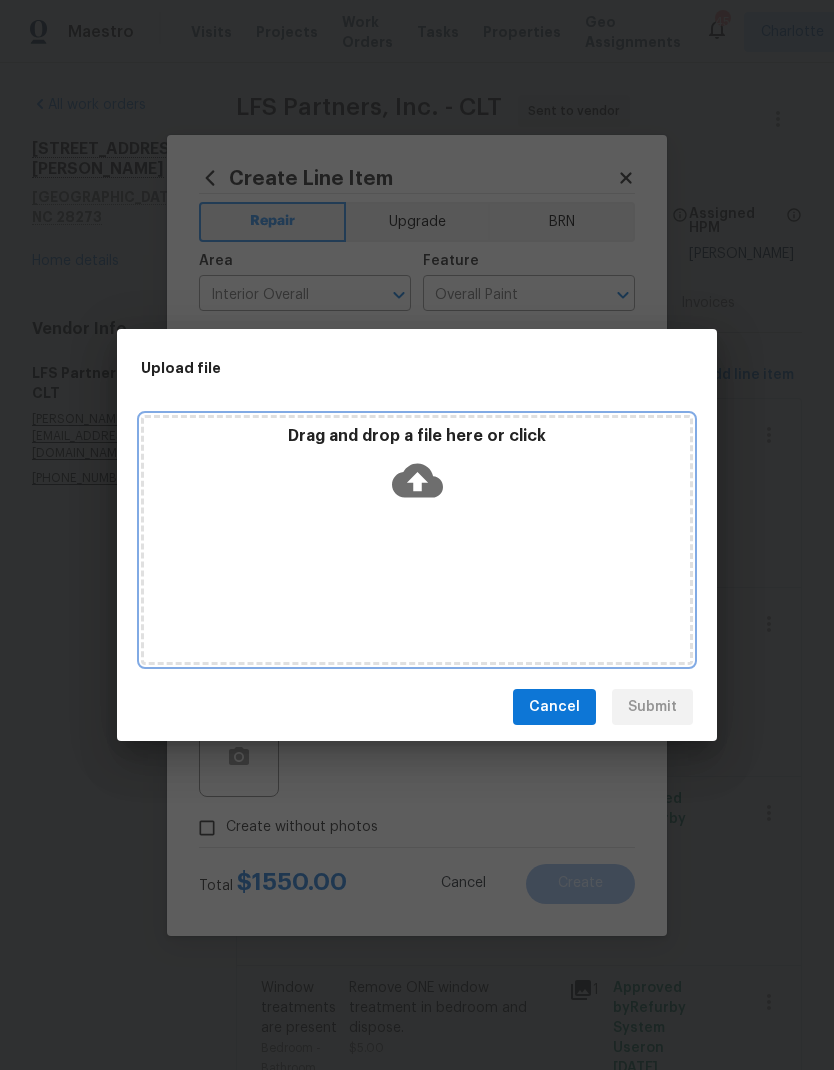 click on "Drag and drop a file here or click" at bounding box center (417, 540) 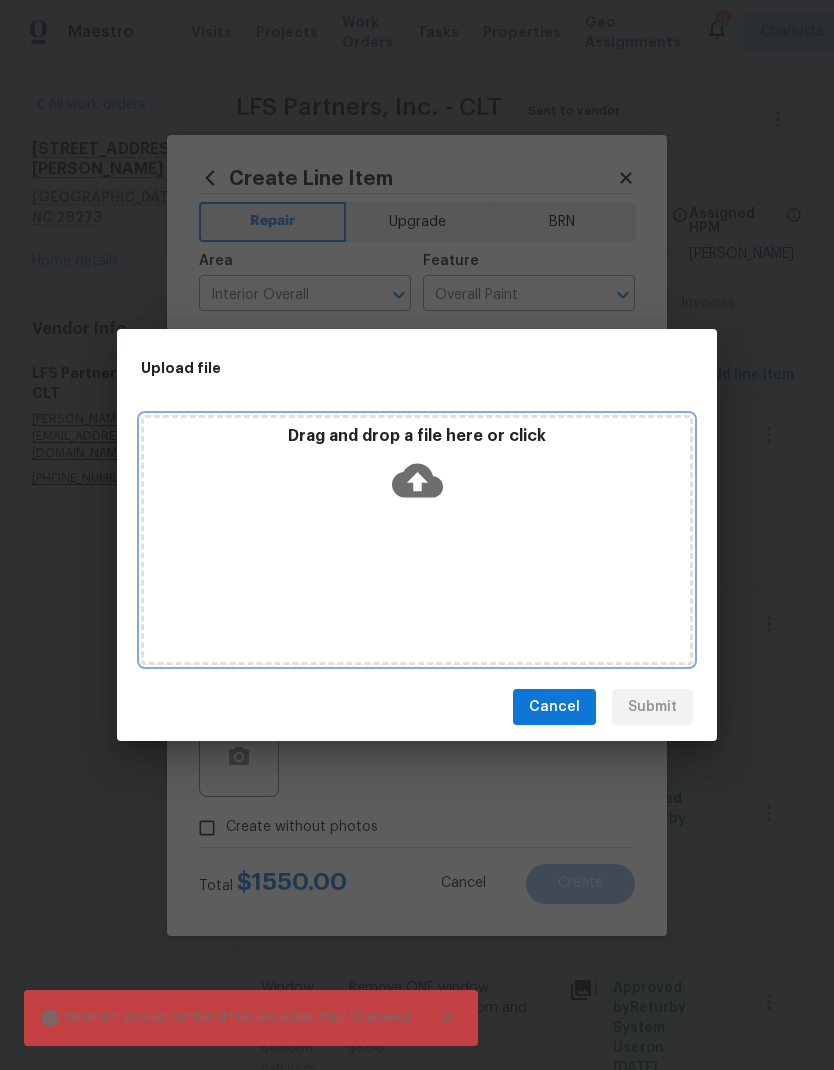 click on "Drag and drop a file here or click" at bounding box center [417, 540] 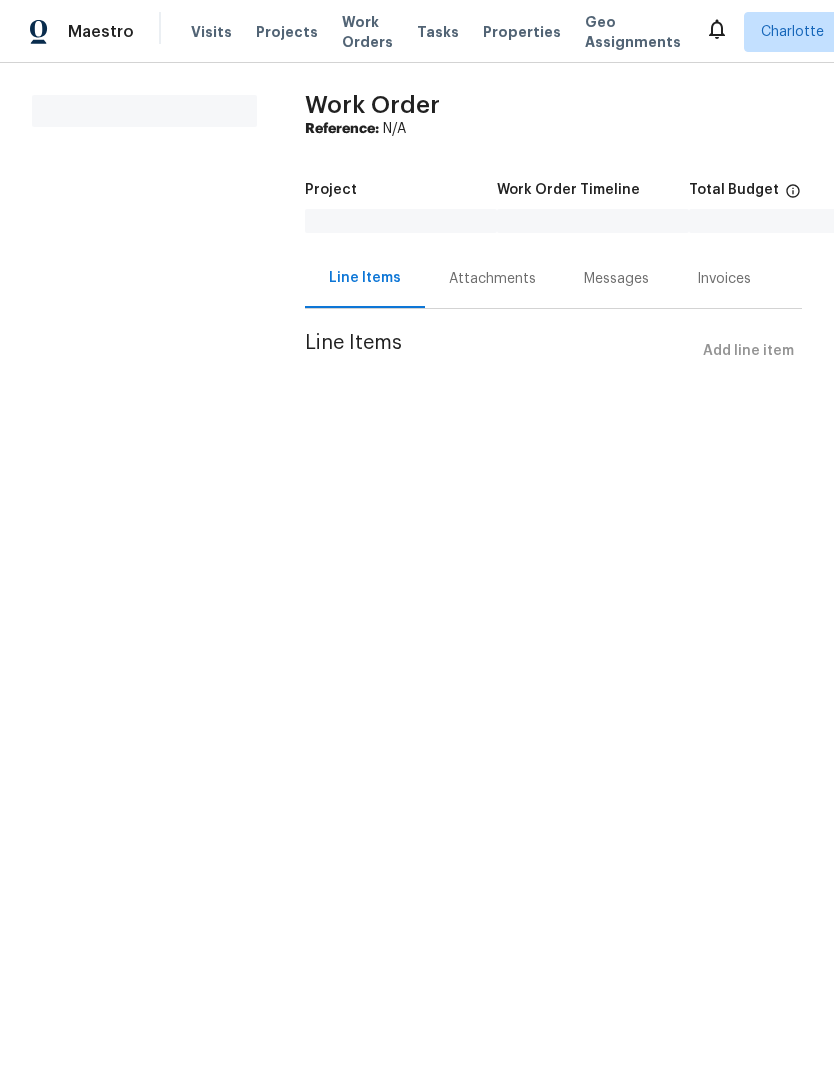scroll, scrollTop: 0, scrollLeft: 0, axis: both 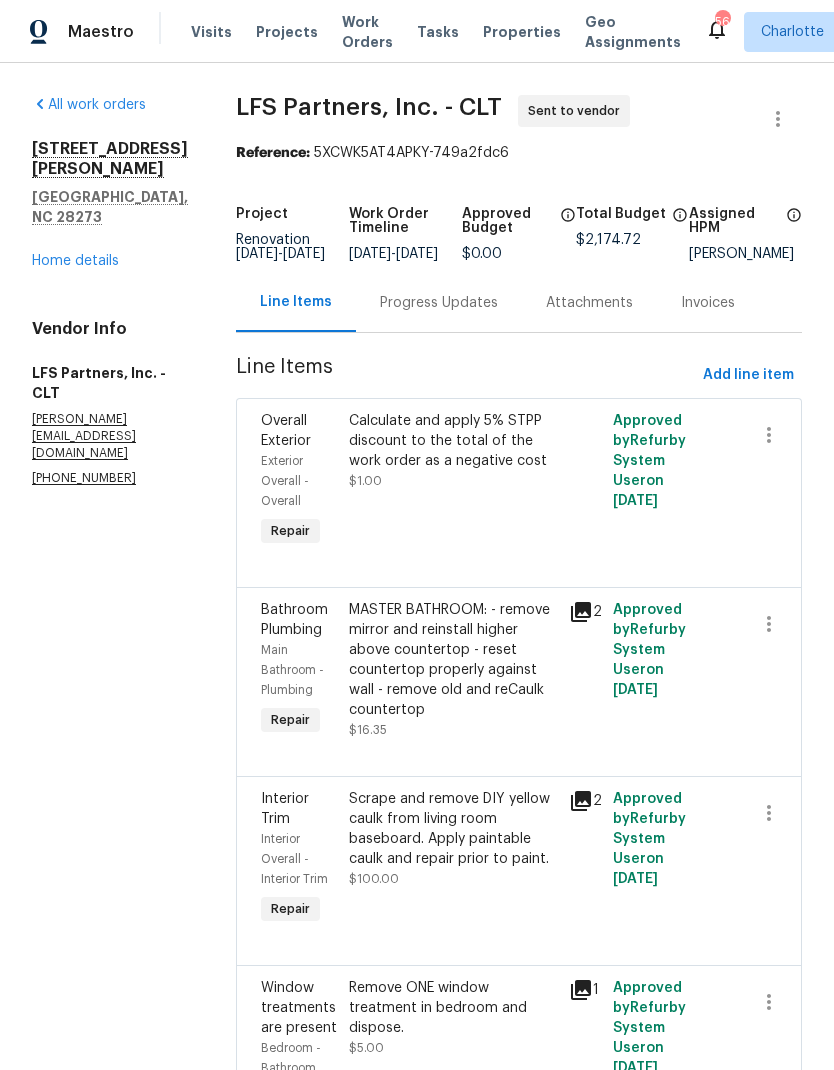 click on "Home details" at bounding box center [75, 261] 